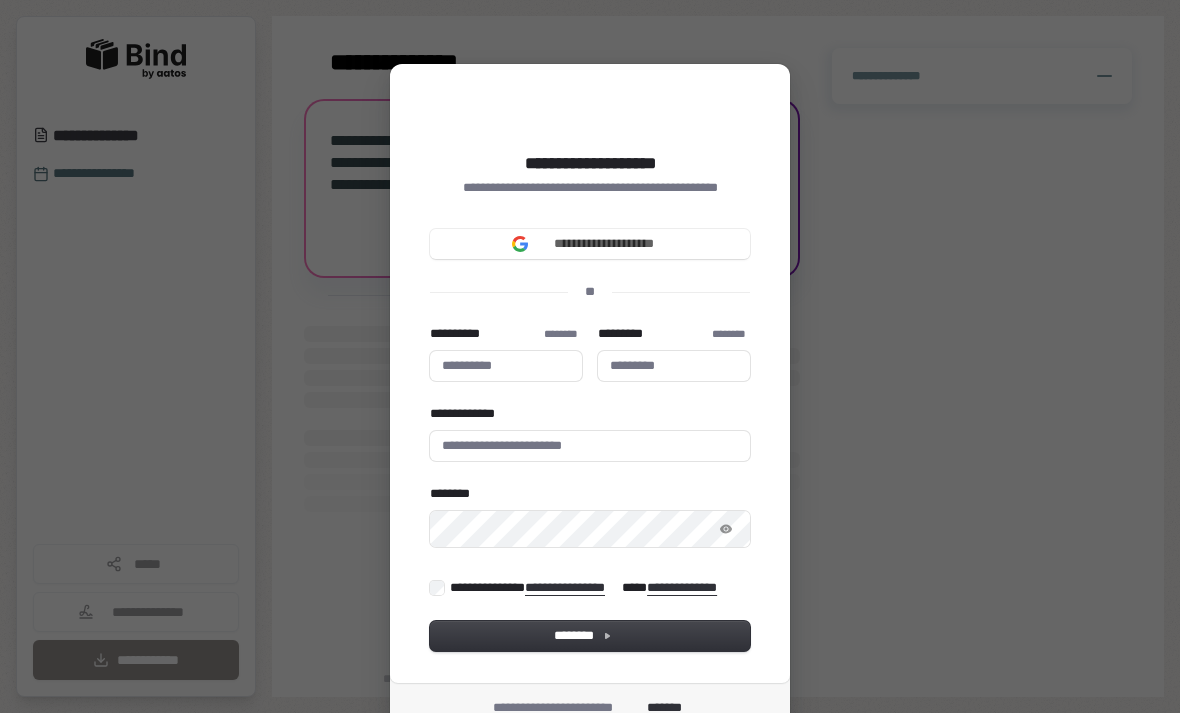 scroll, scrollTop: 0, scrollLeft: 0, axis: both 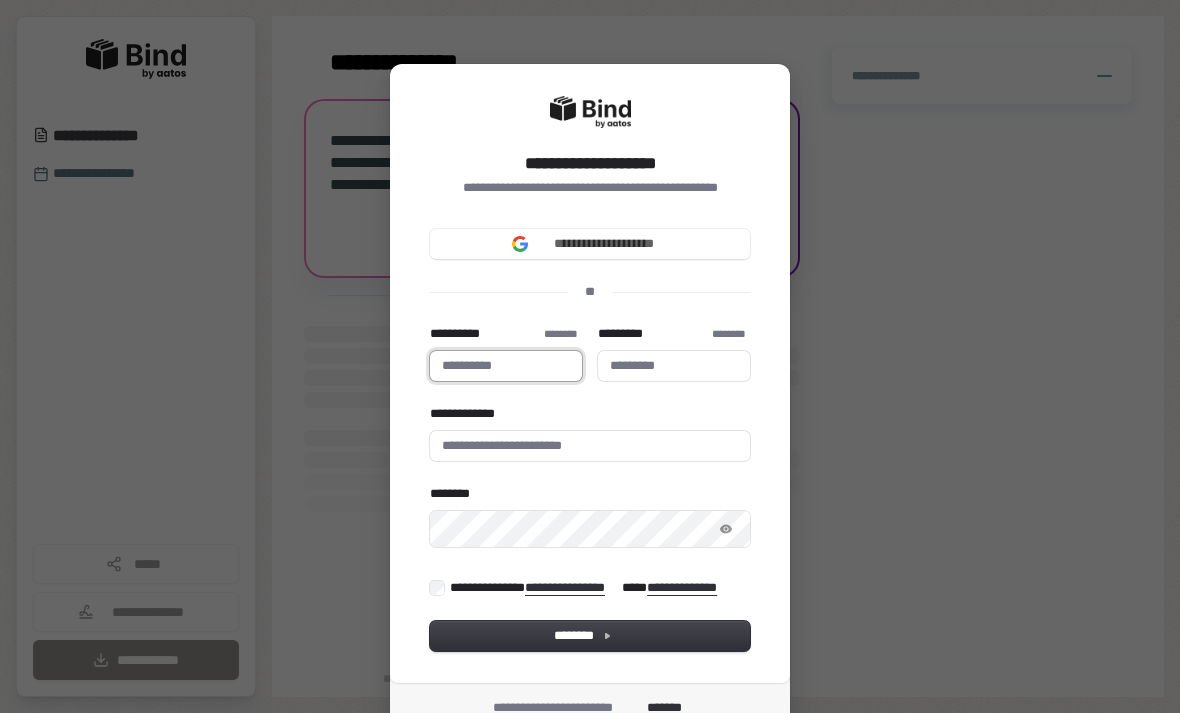click on "**********" at bounding box center (506, 366) 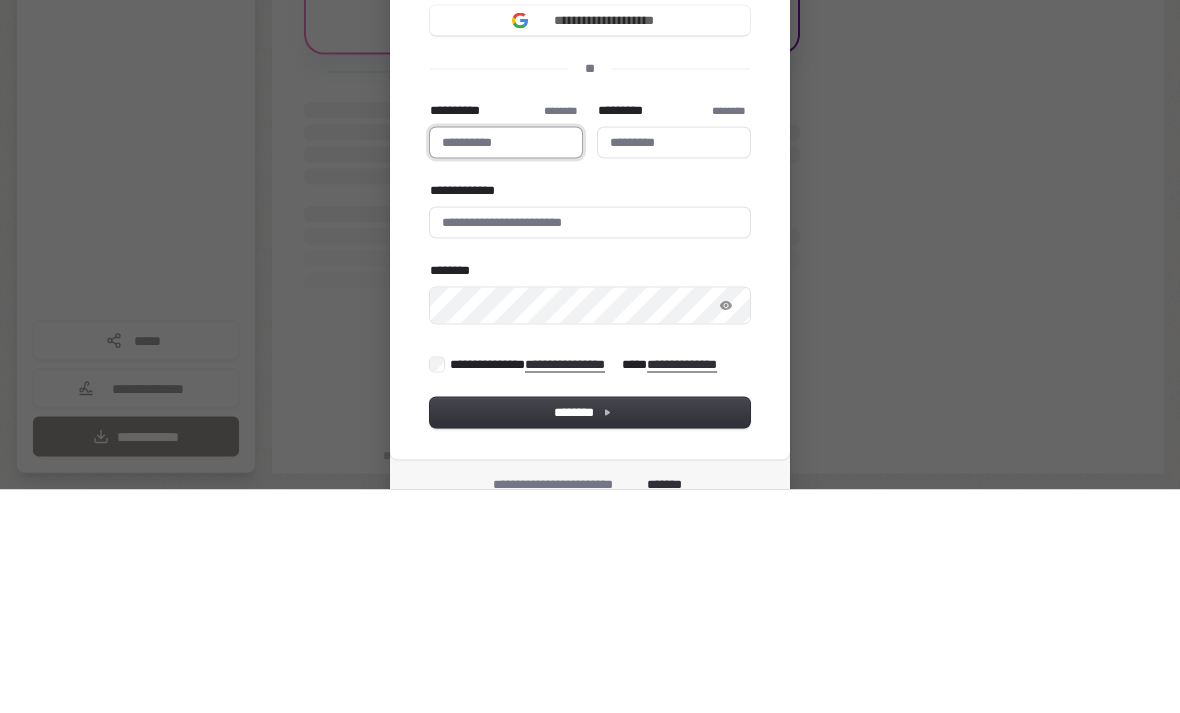 type on "*" 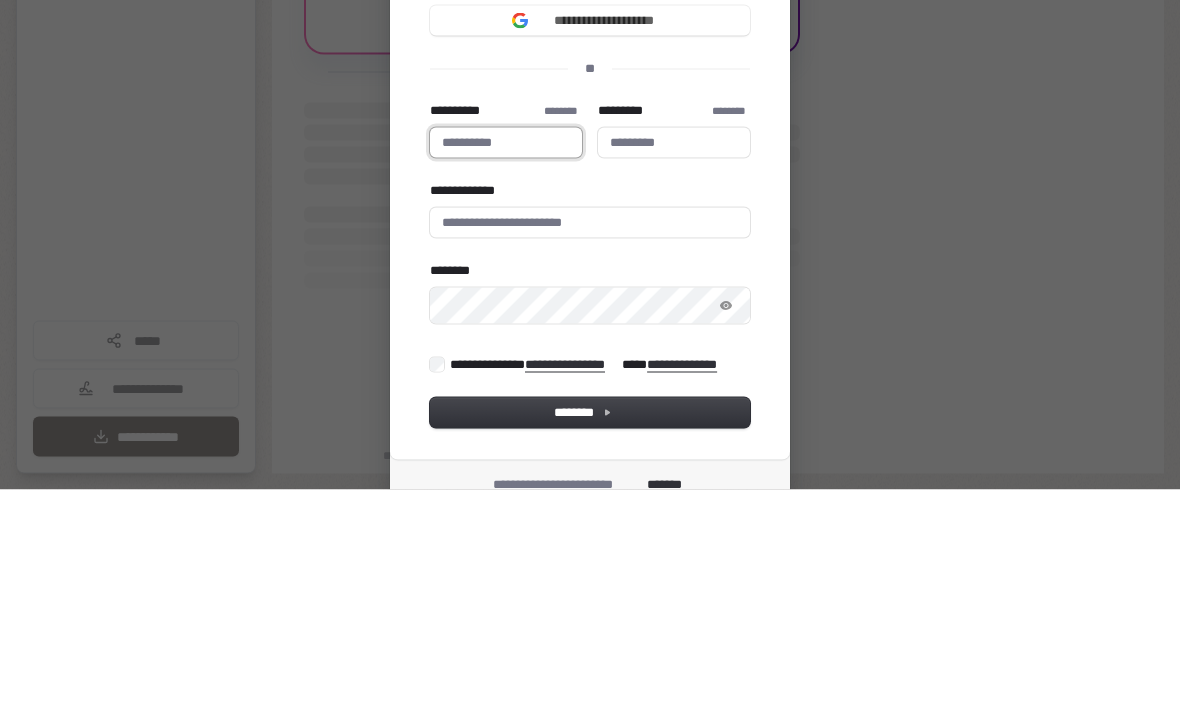 type 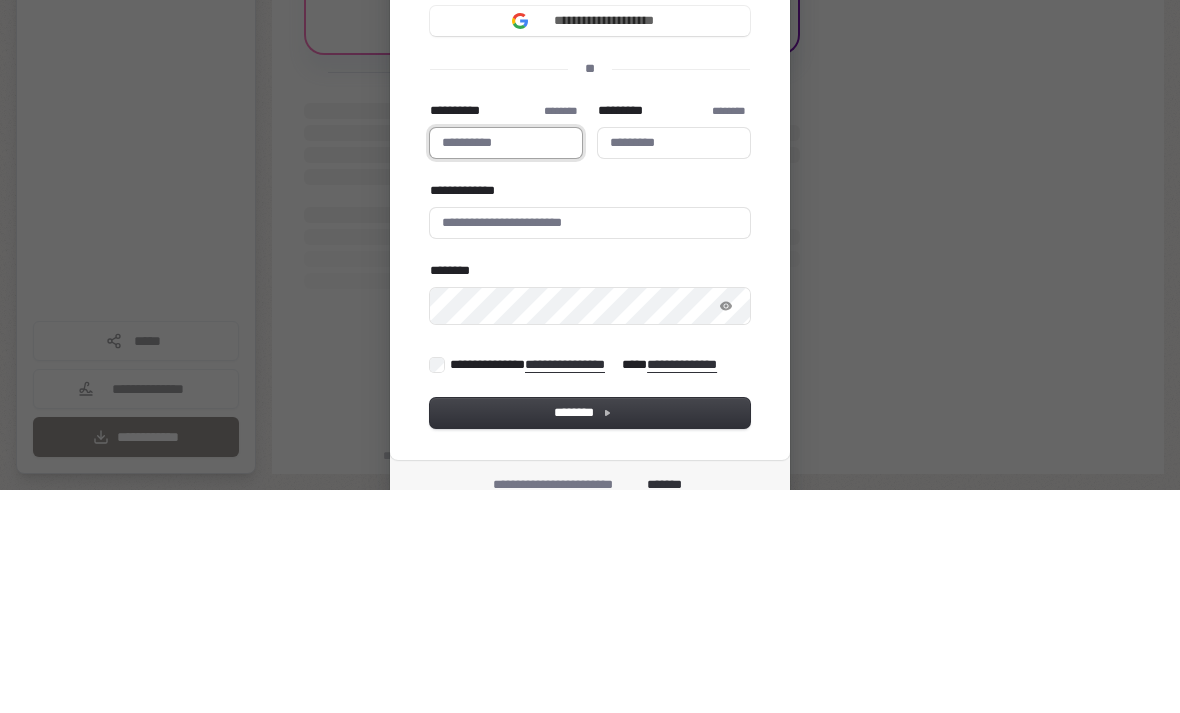 type on "*" 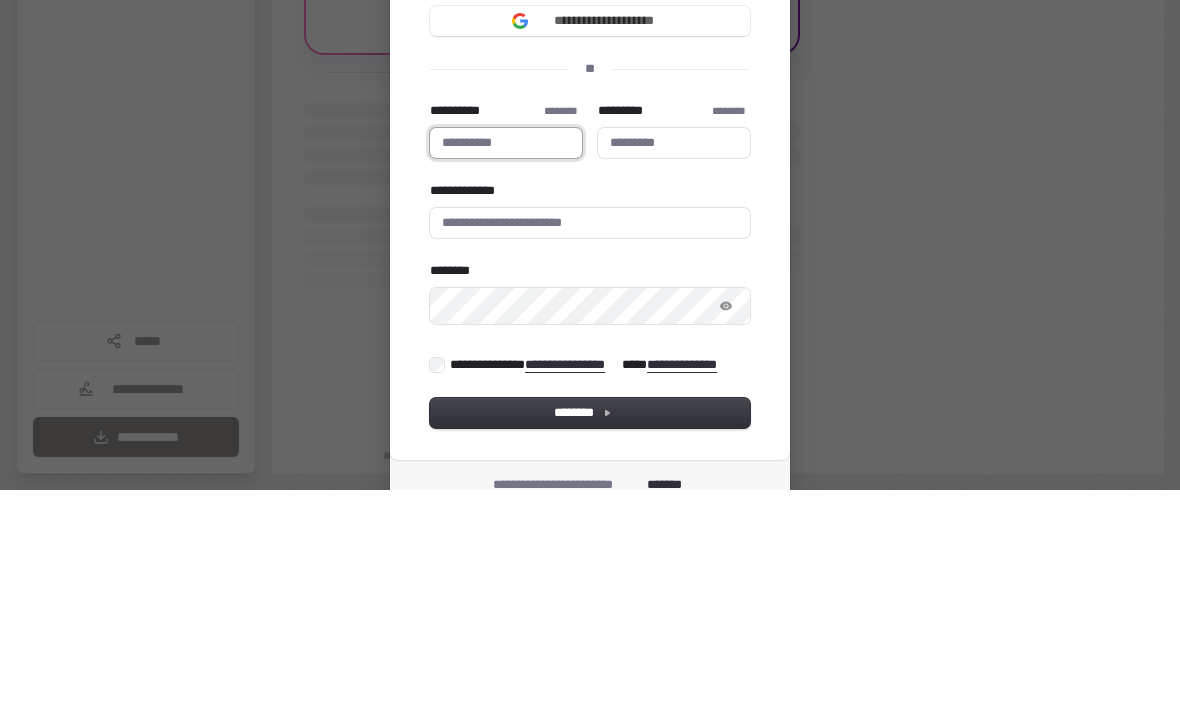 type 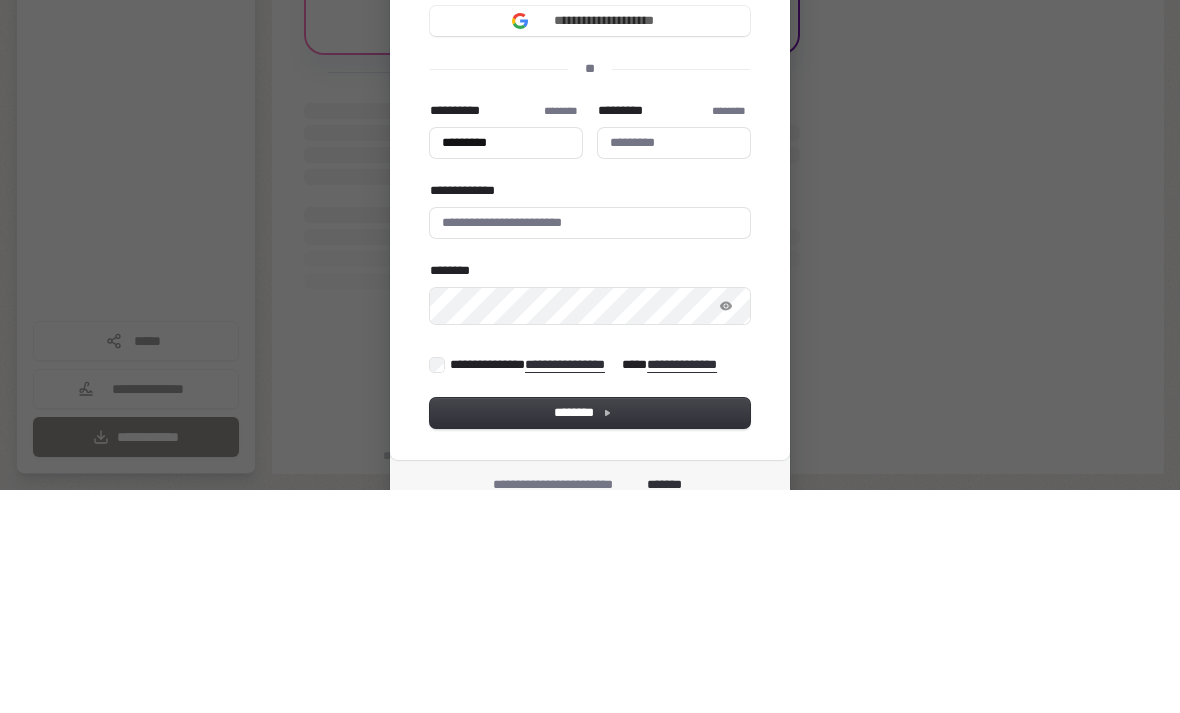 type on "*********" 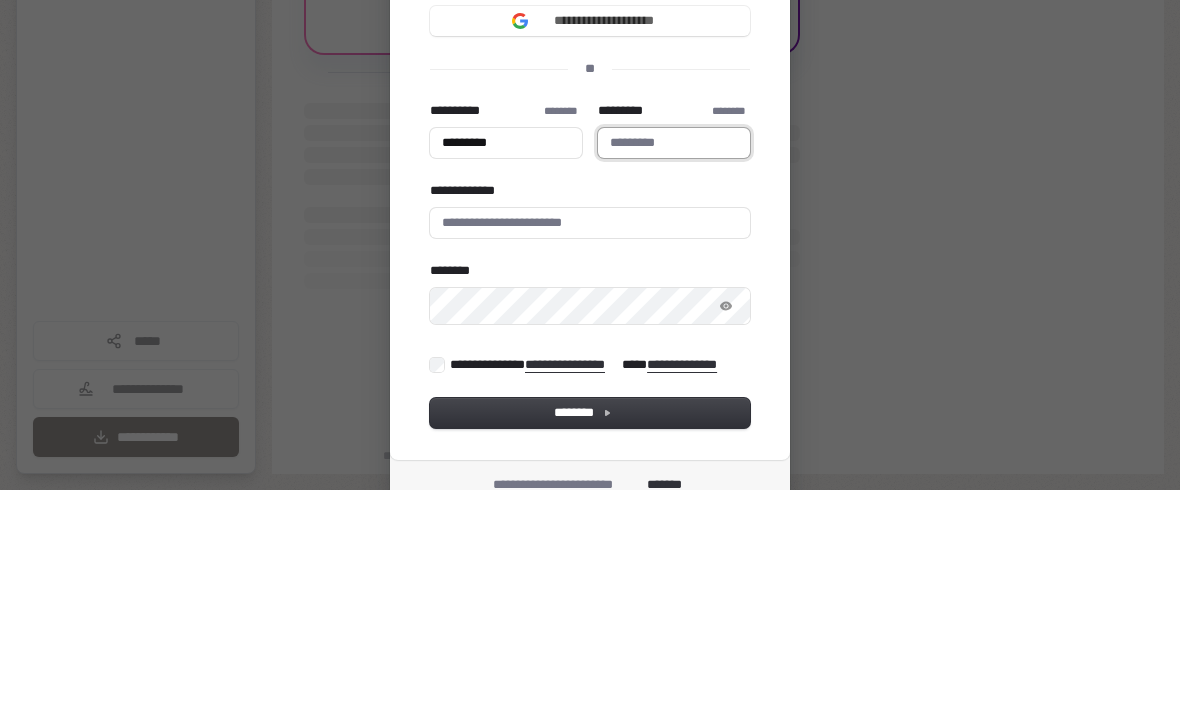 type on "*********" 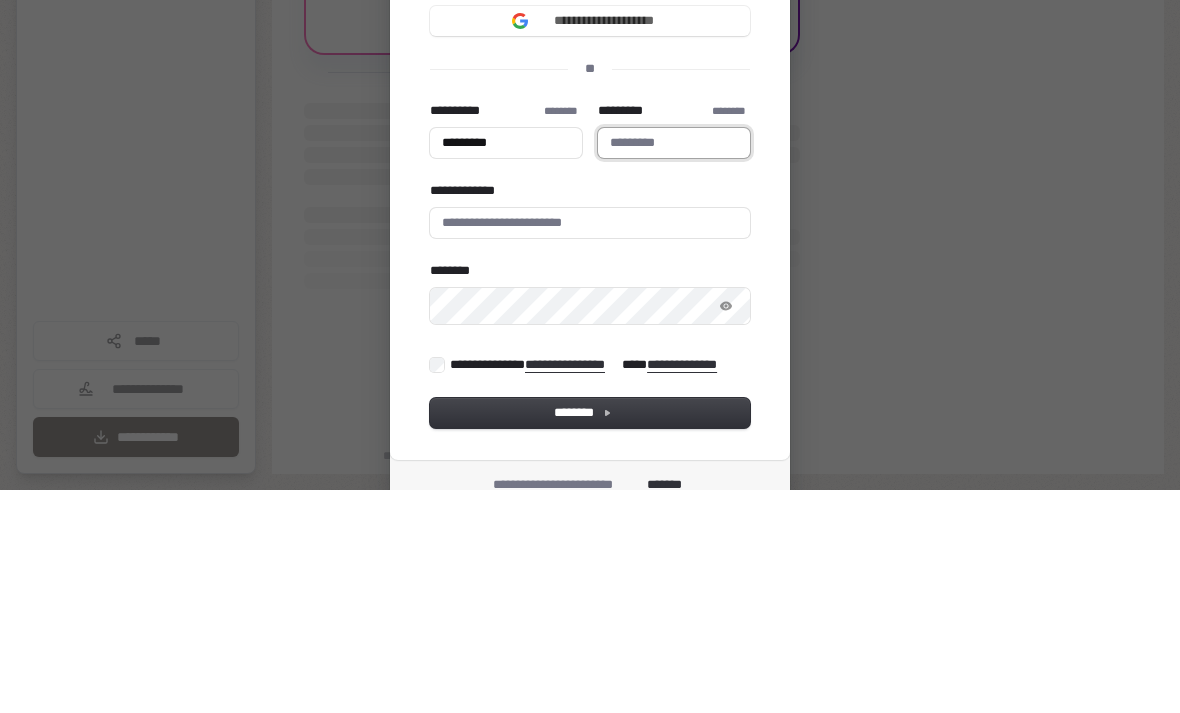type on "*********" 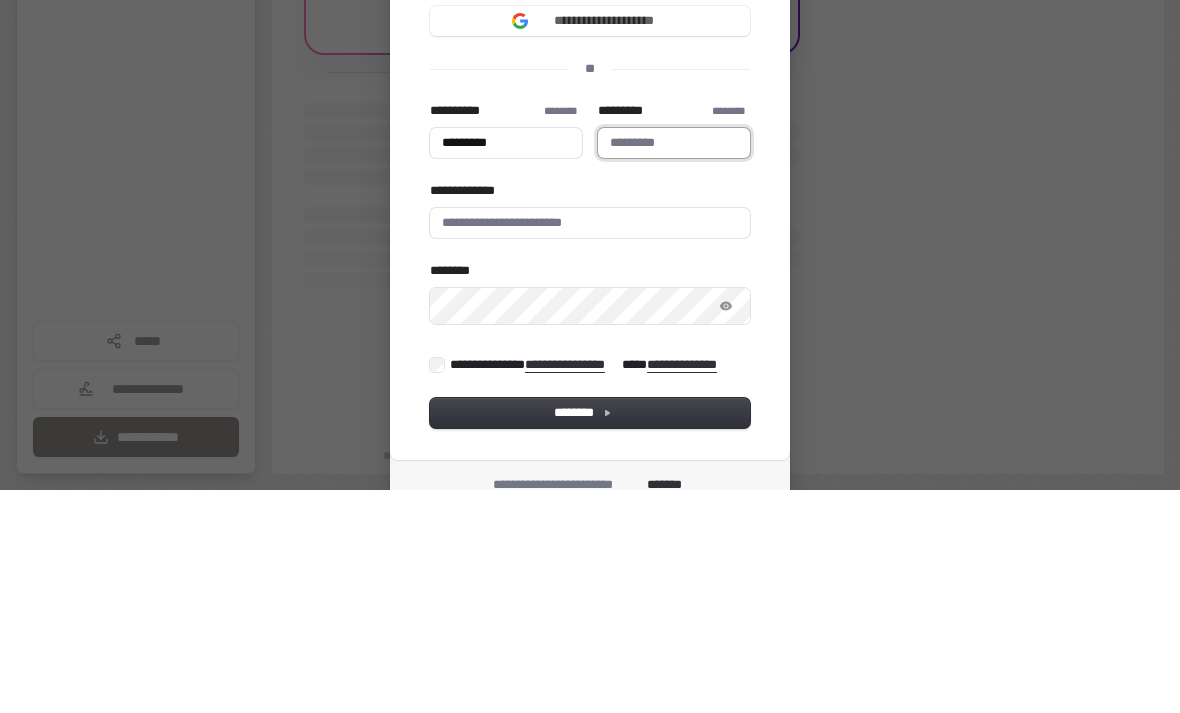 type on "*" 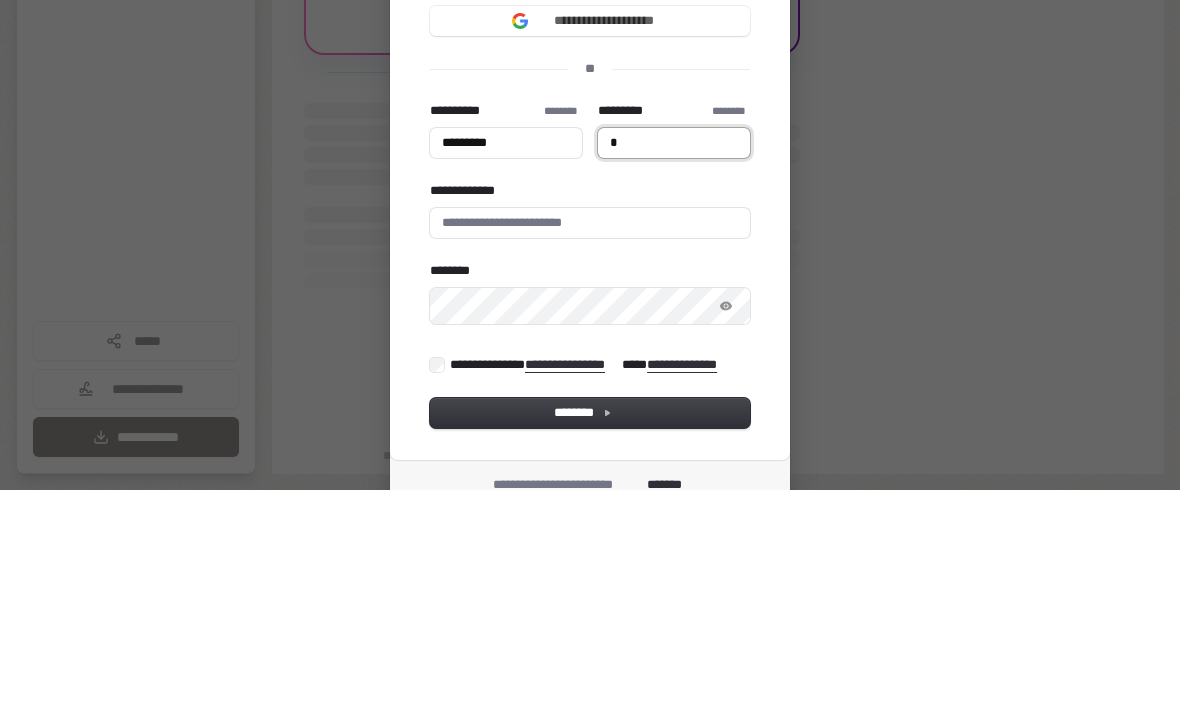 type 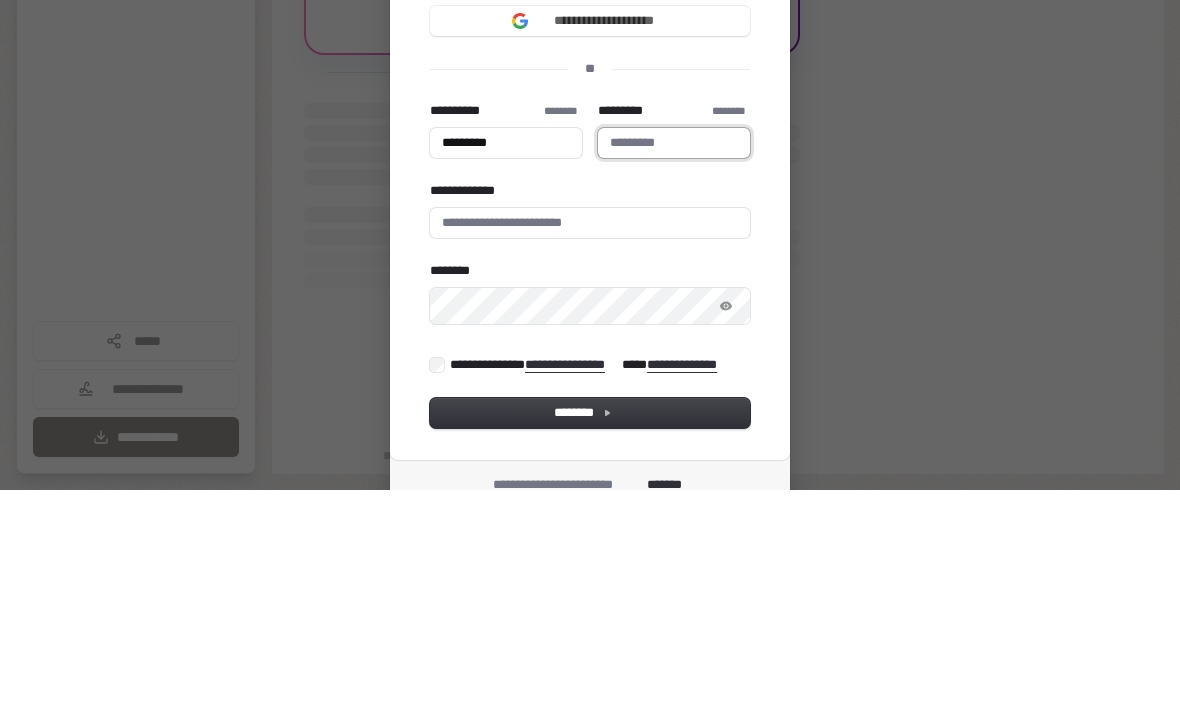 type on "*********" 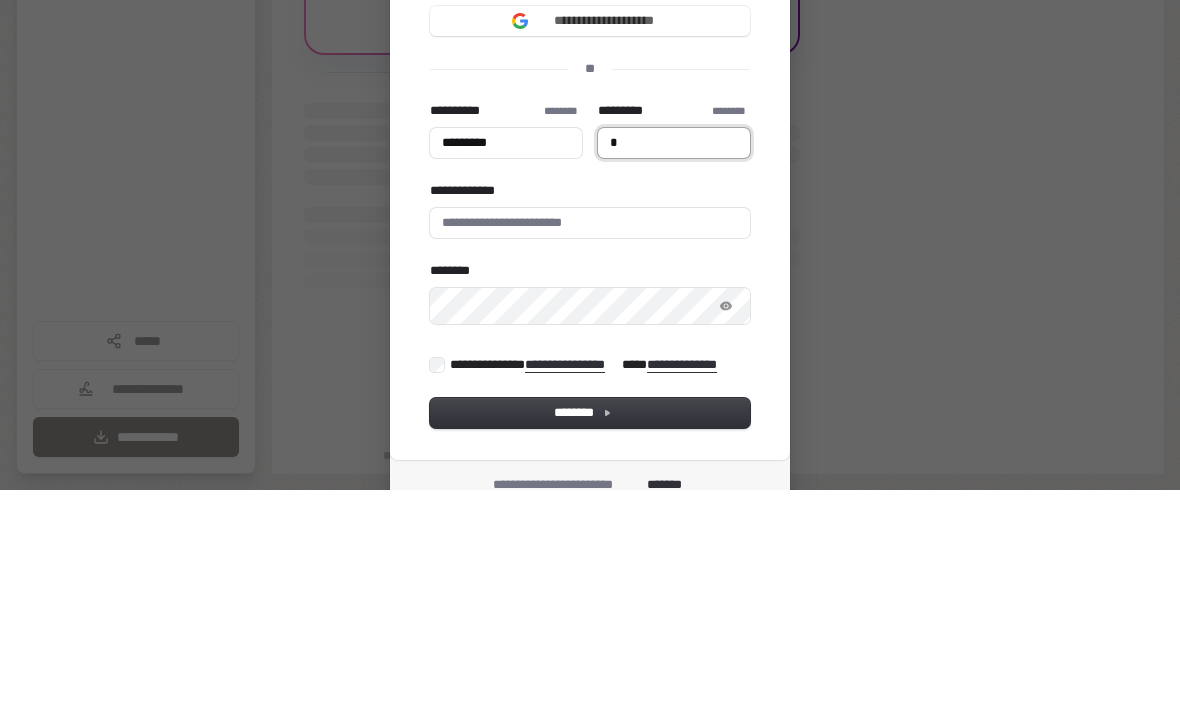 type on "*****" 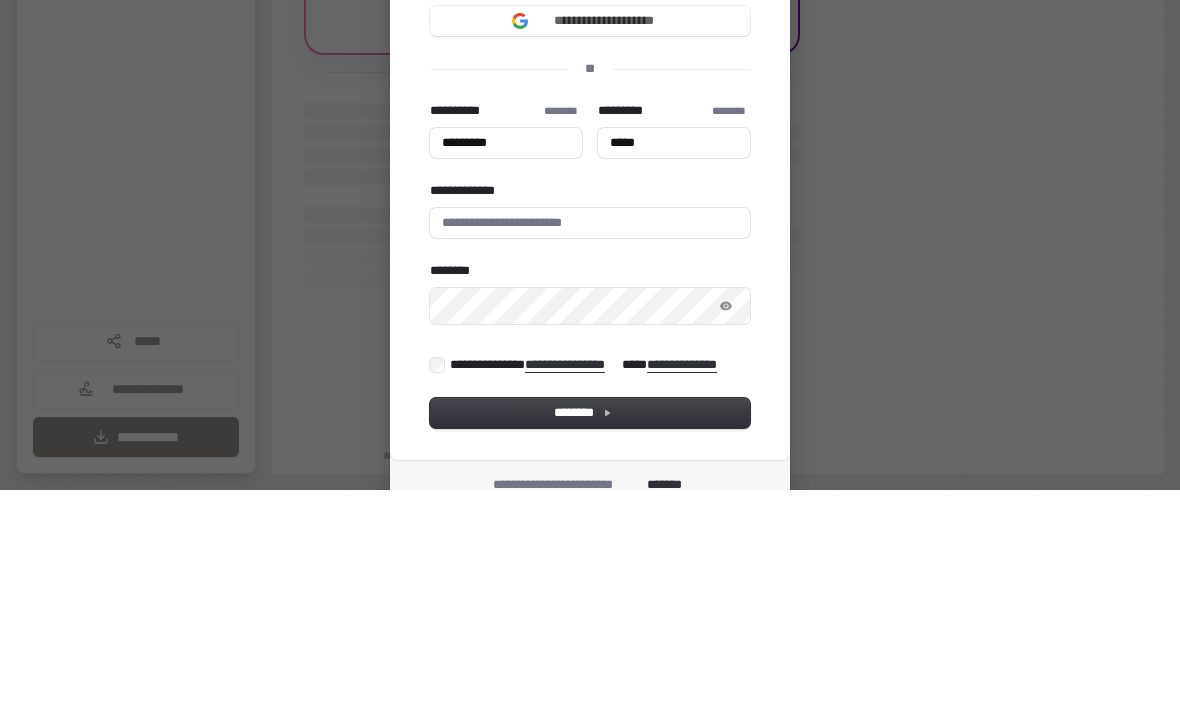 type on "*********" 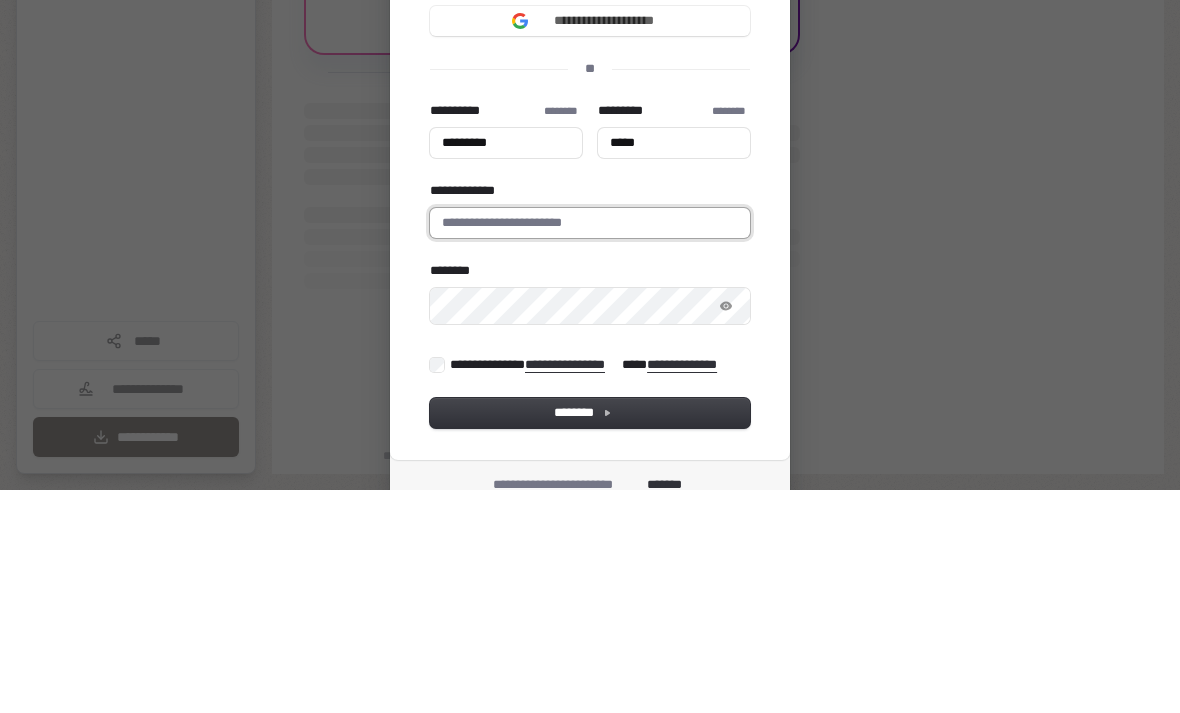 type on "*********" 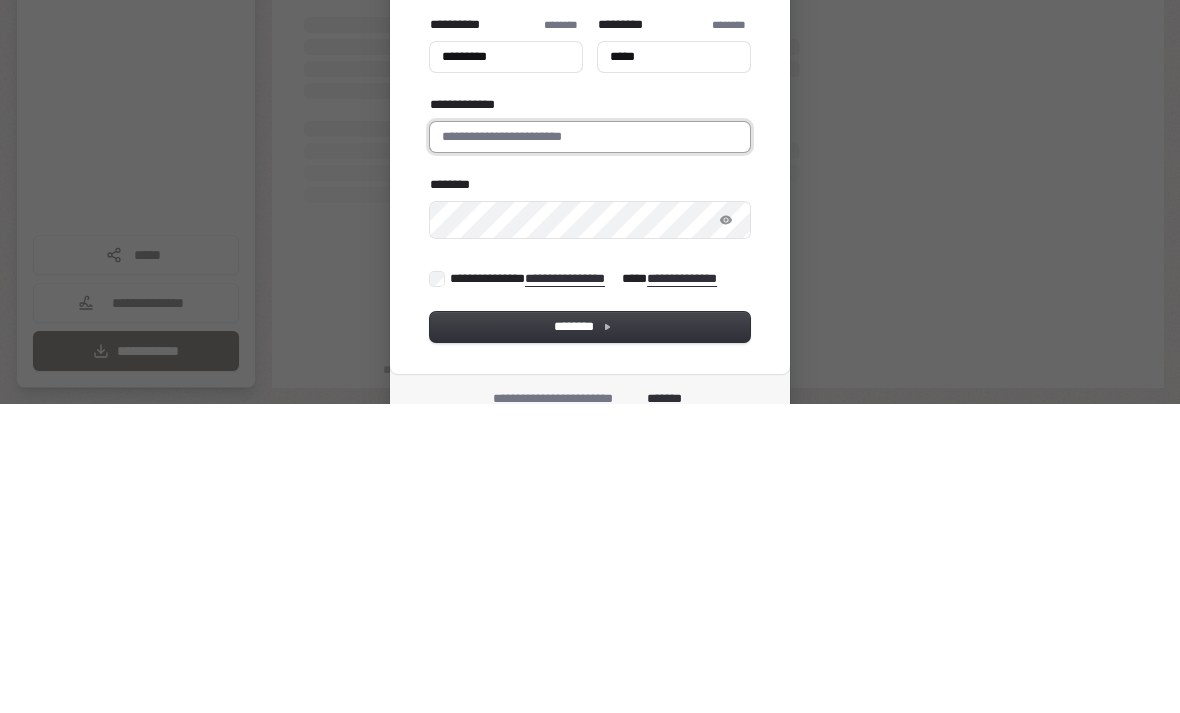 type on "**********" 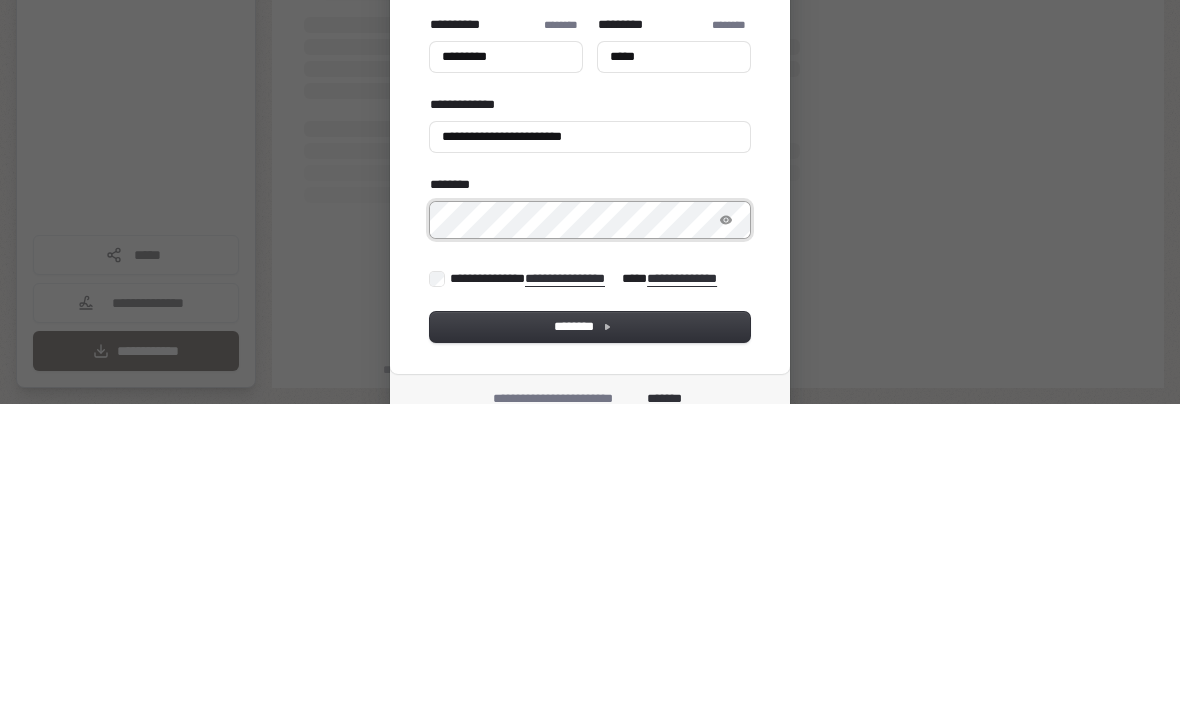 type on "*********" 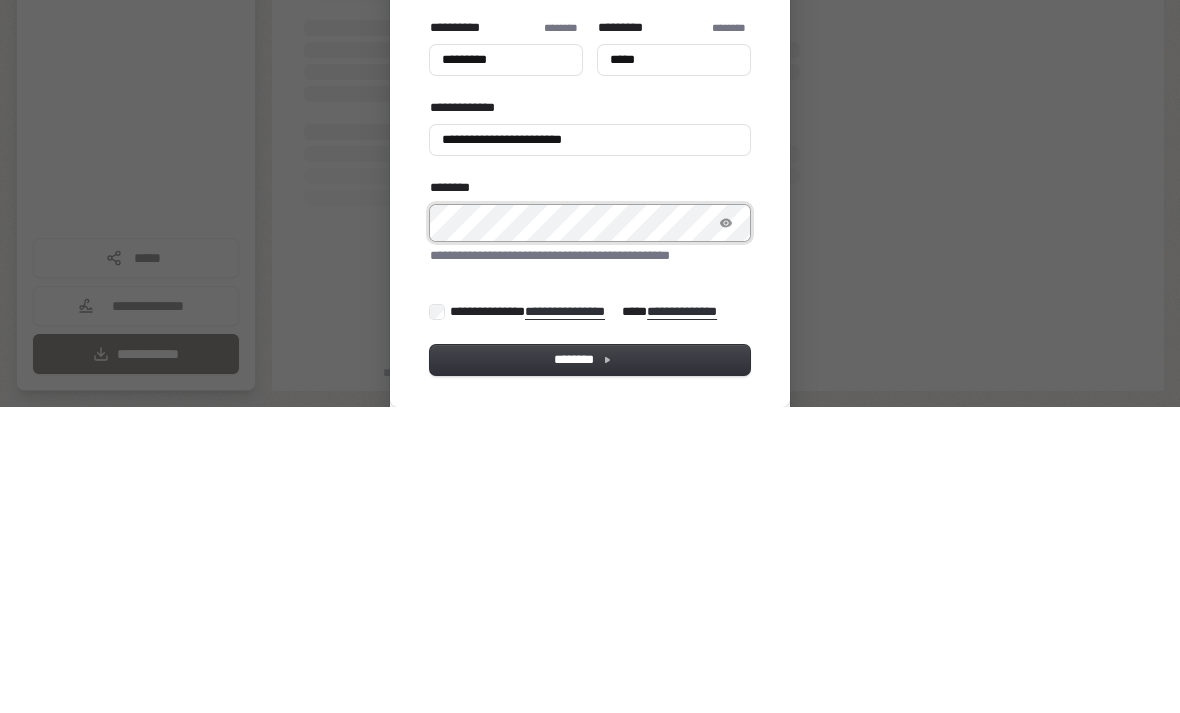 scroll, scrollTop: 0, scrollLeft: 0, axis: both 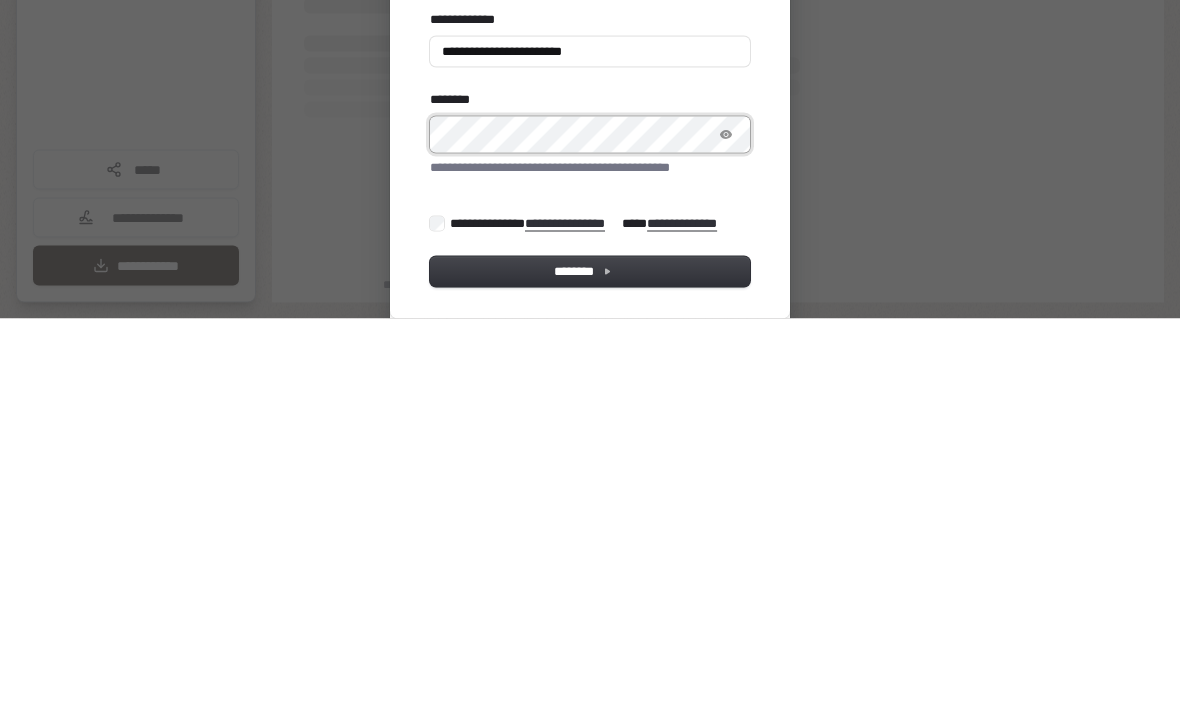 type on "*********" 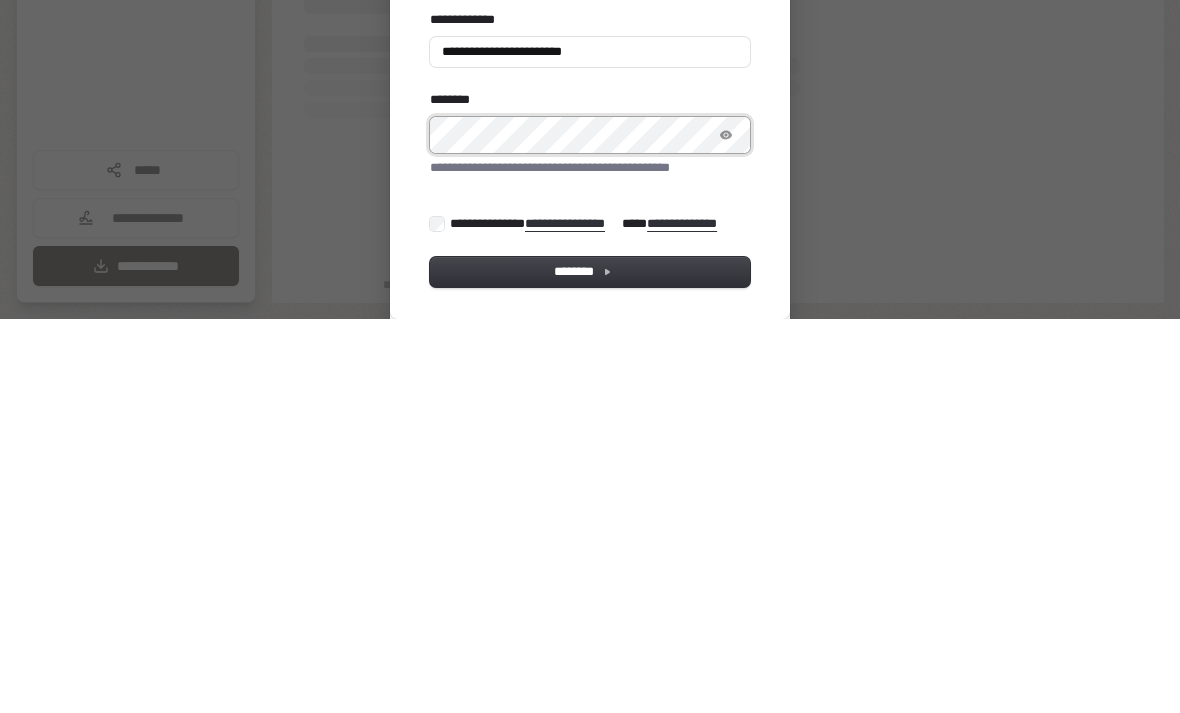 type on "*********" 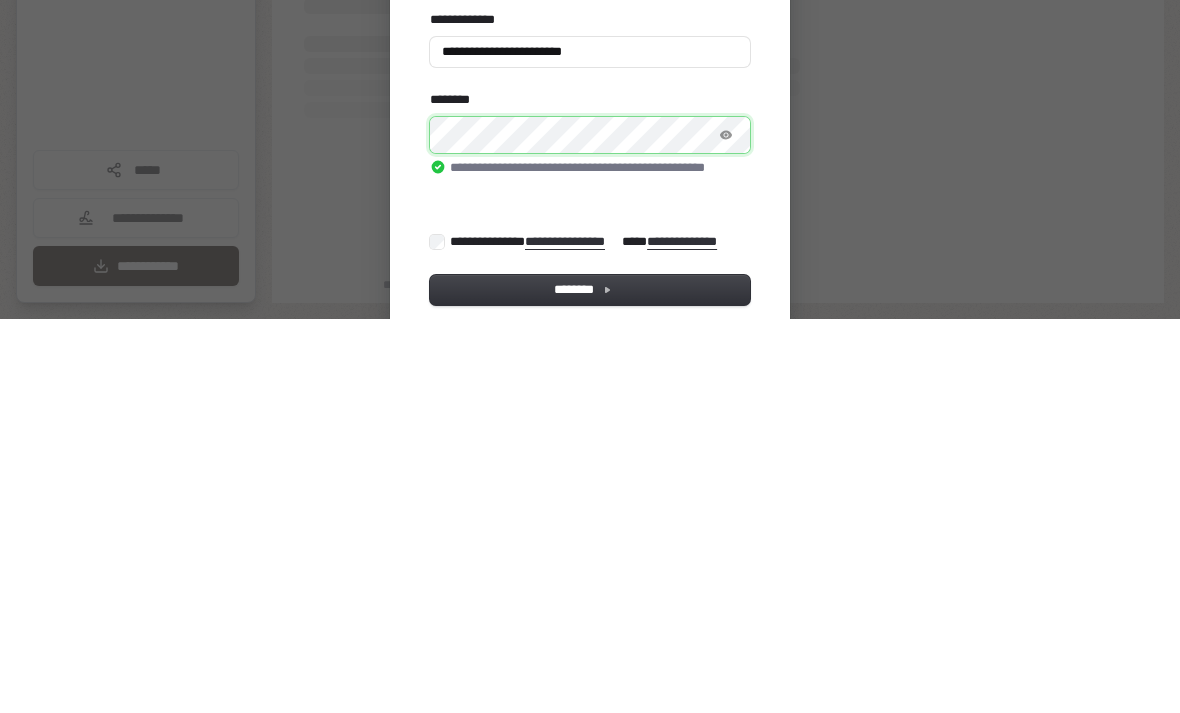 type on "*********" 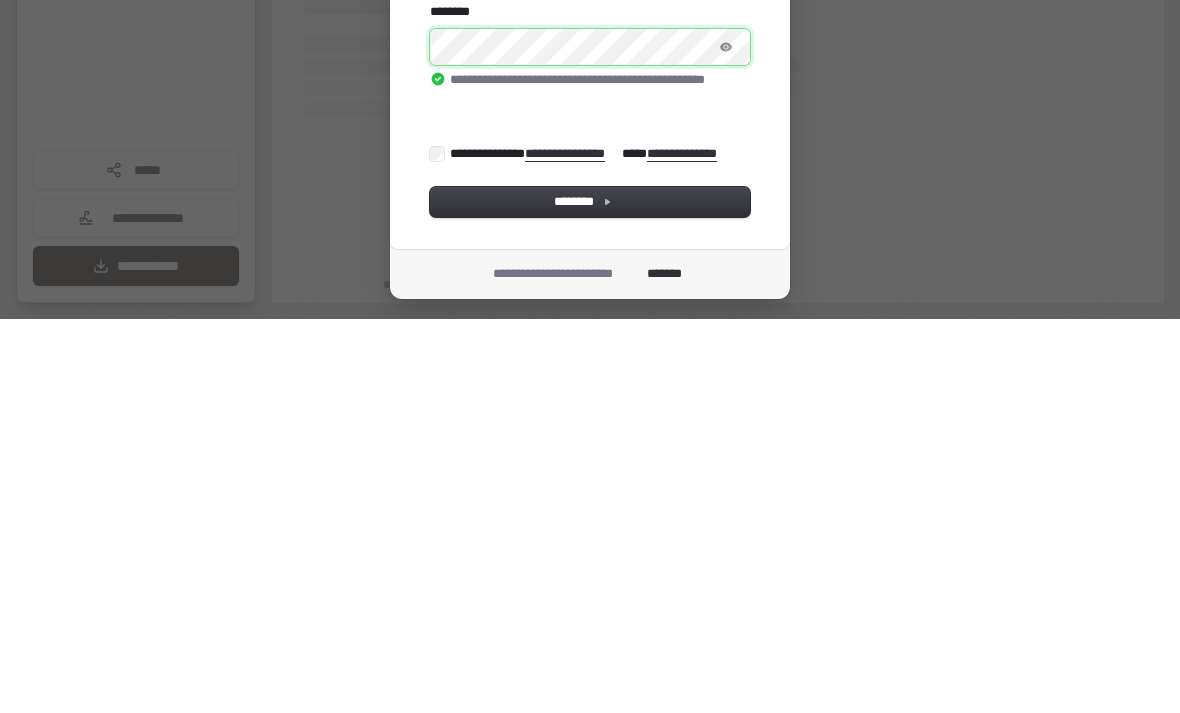 scroll, scrollTop: 94, scrollLeft: 0, axis: vertical 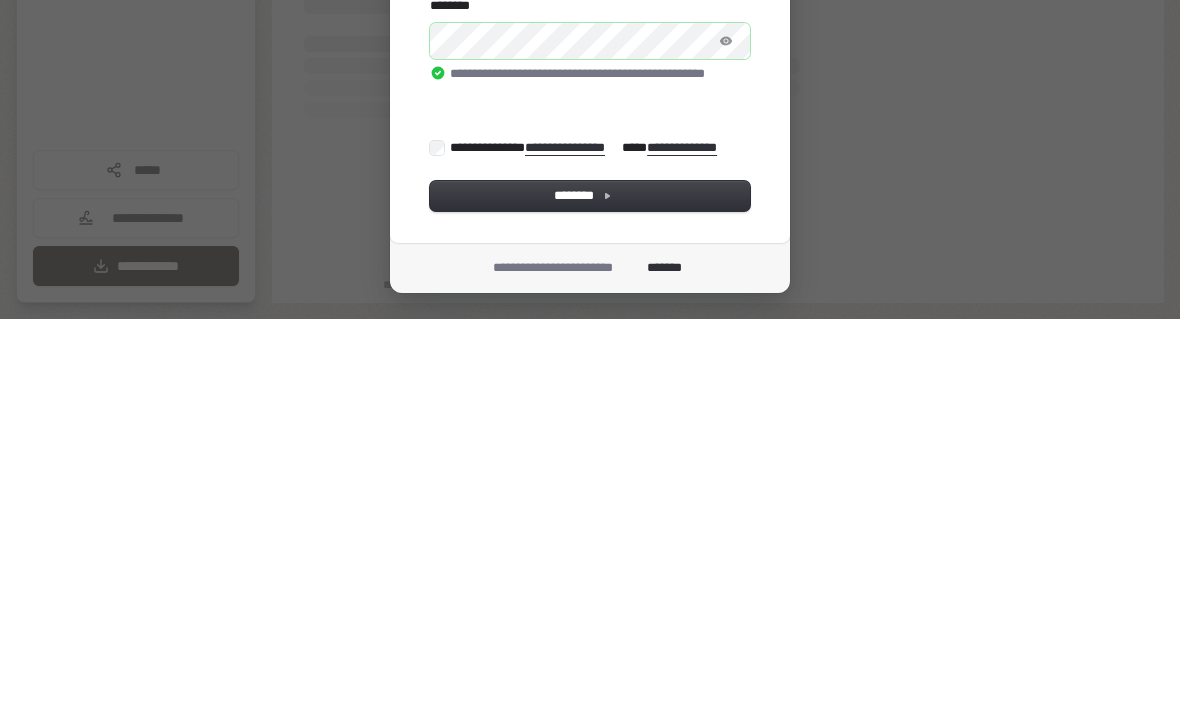 click on "**********" at bounding box center [585, 542] 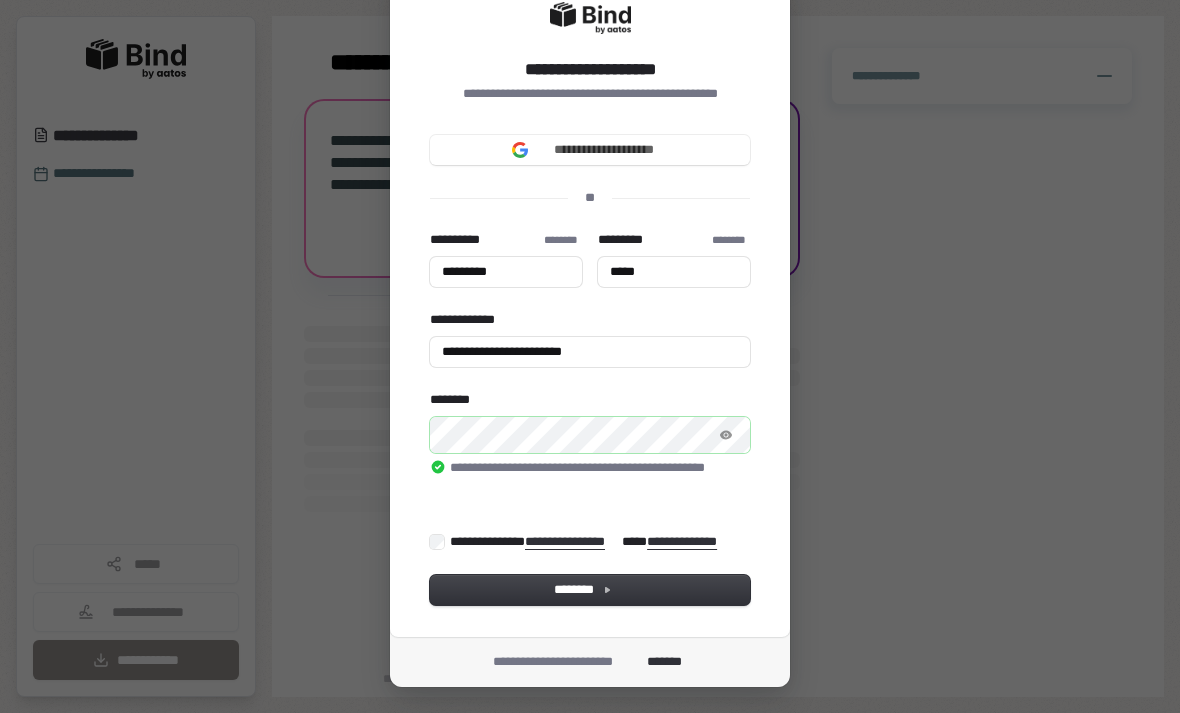 click on "********" at bounding box center [590, 590] 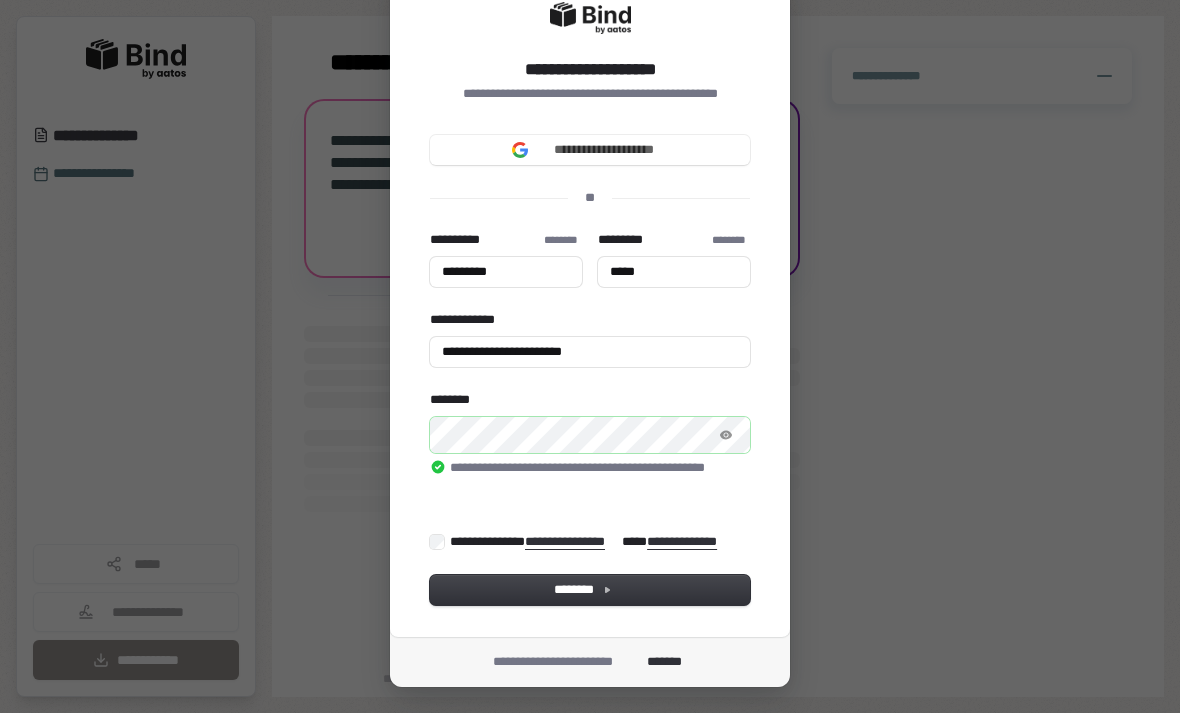 type on "*********" 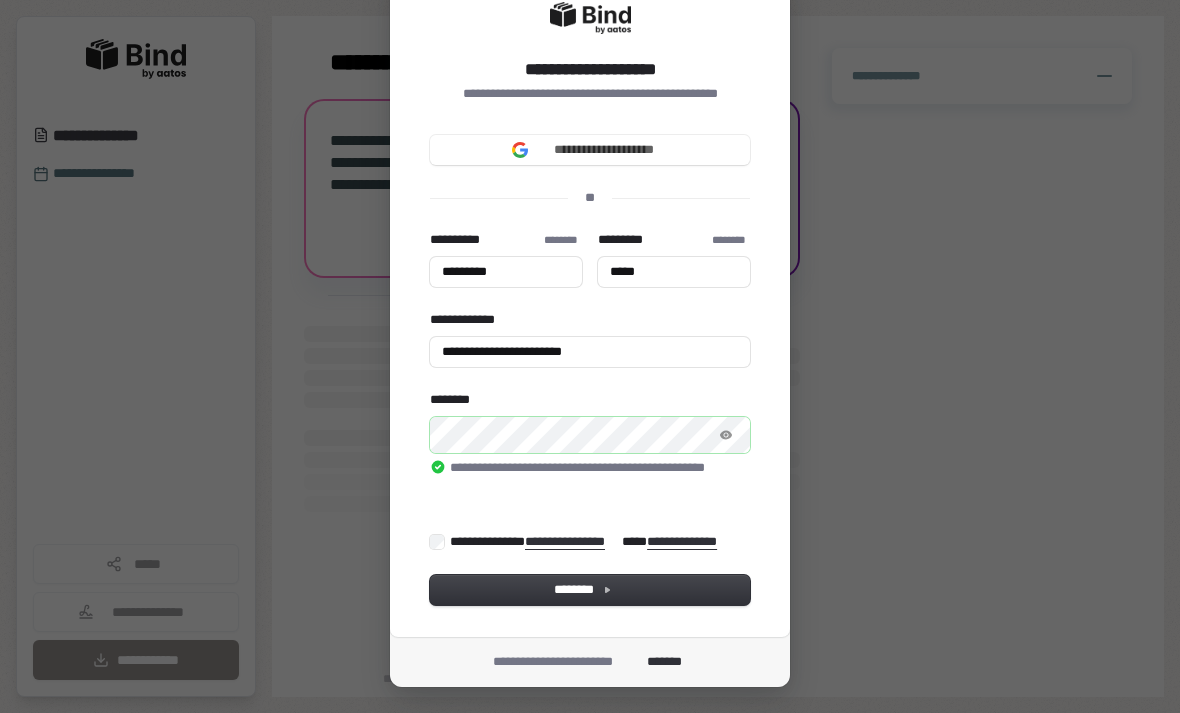 type on "*****" 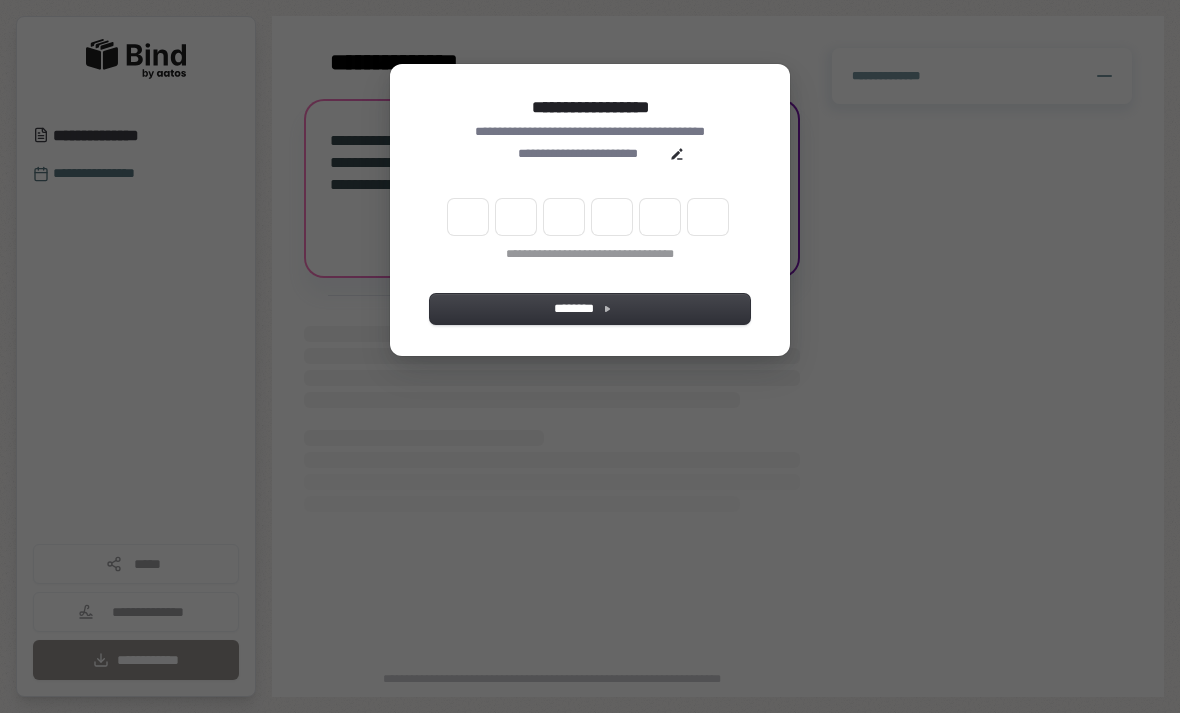 scroll, scrollTop: 0, scrollLeft: 0, axis: both 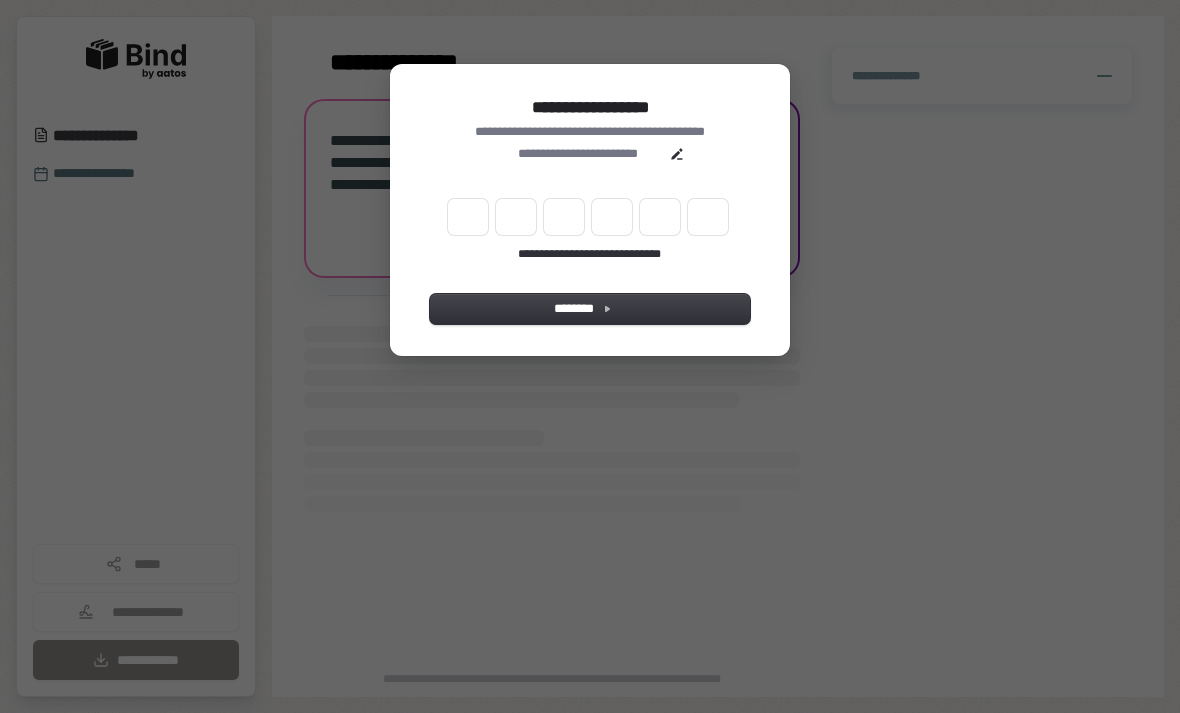 click at bounding box center (468, 217) 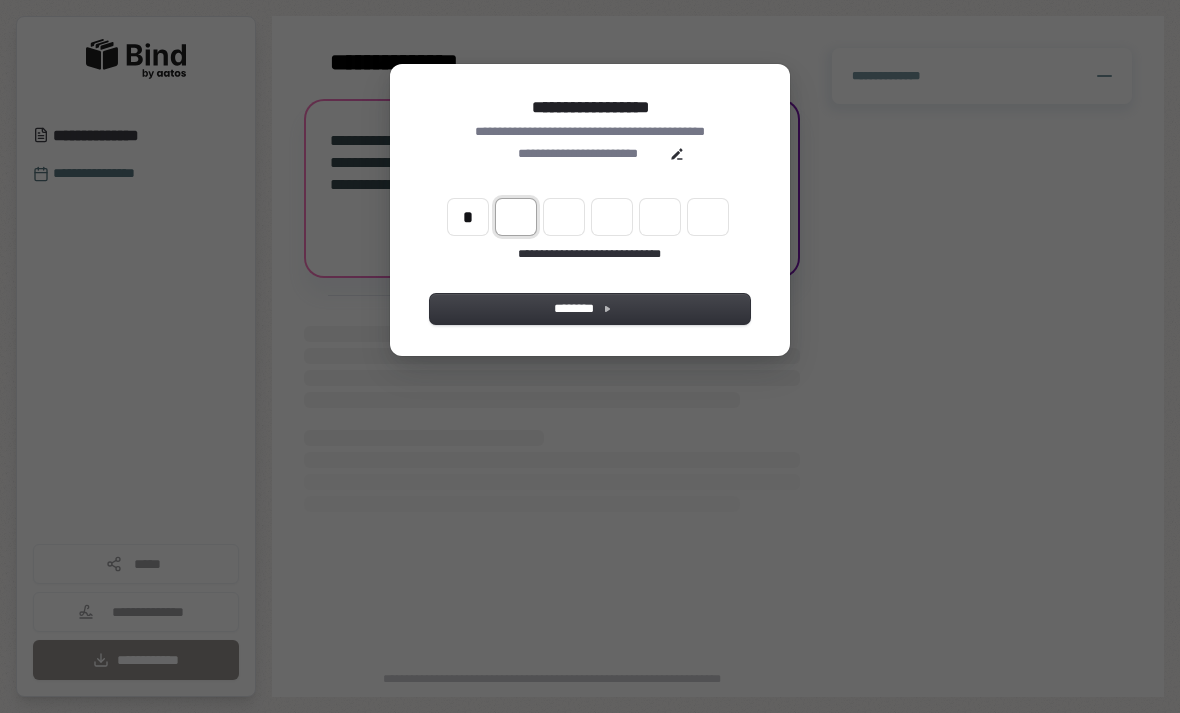 type on "*" 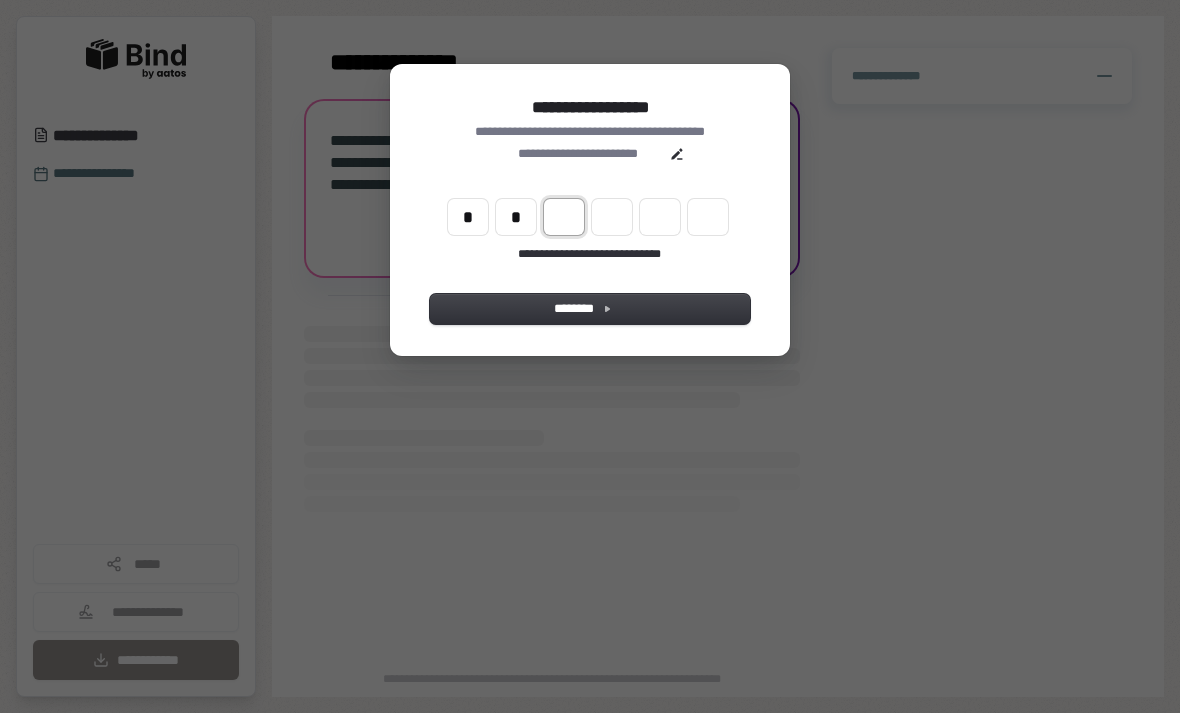 type on "**" 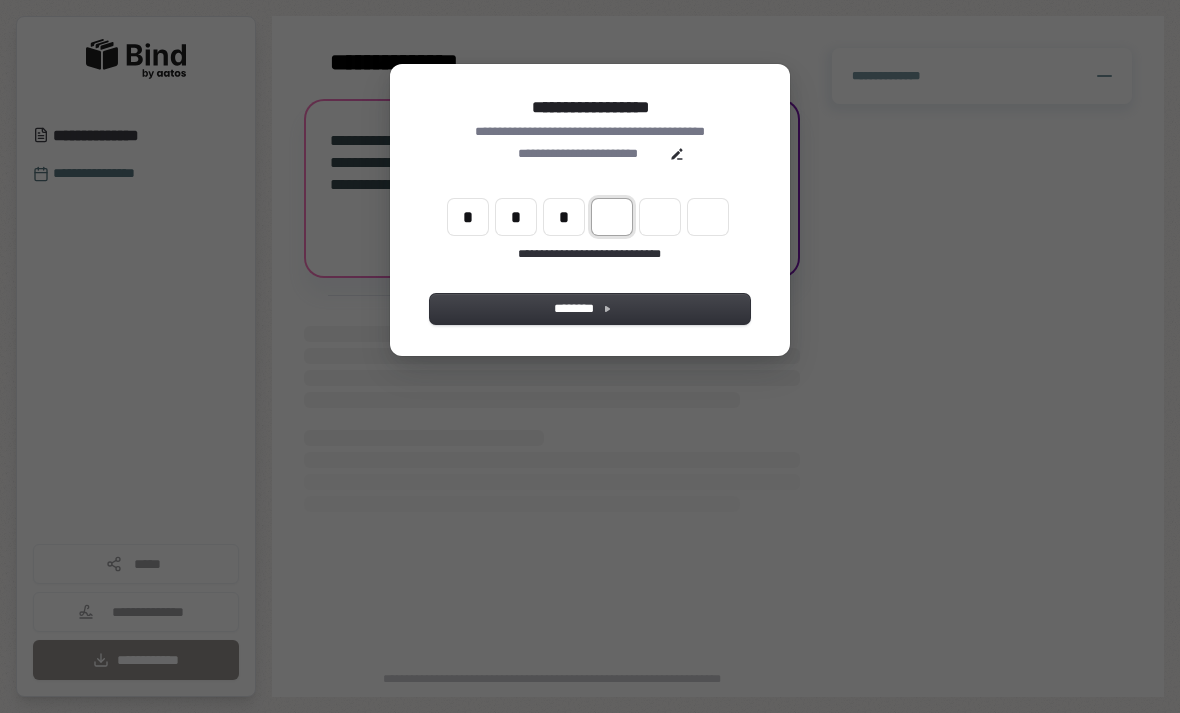 type on "***" 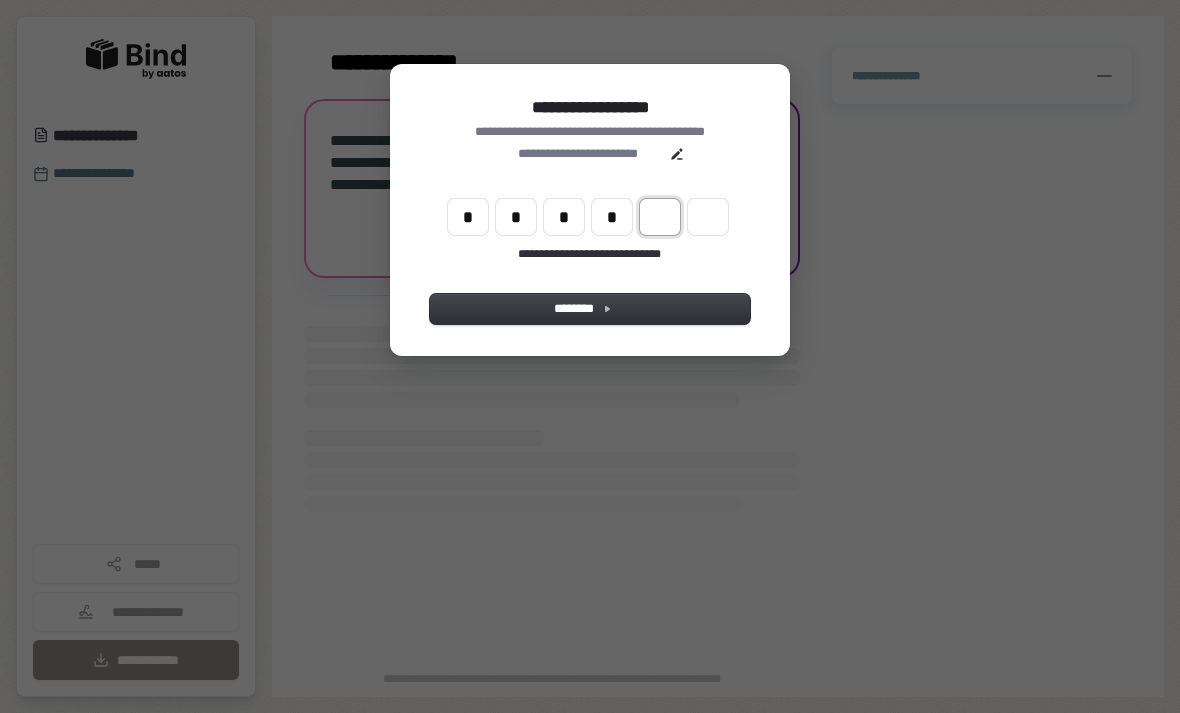 type on "****" 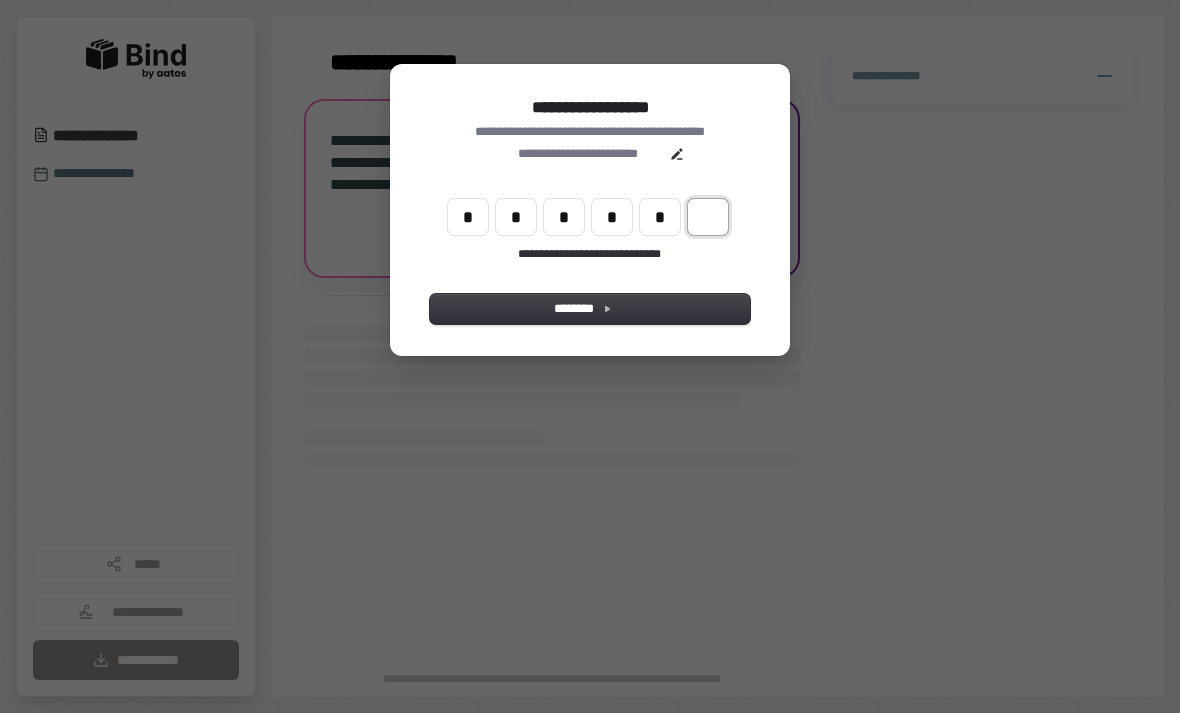 type on "*****" 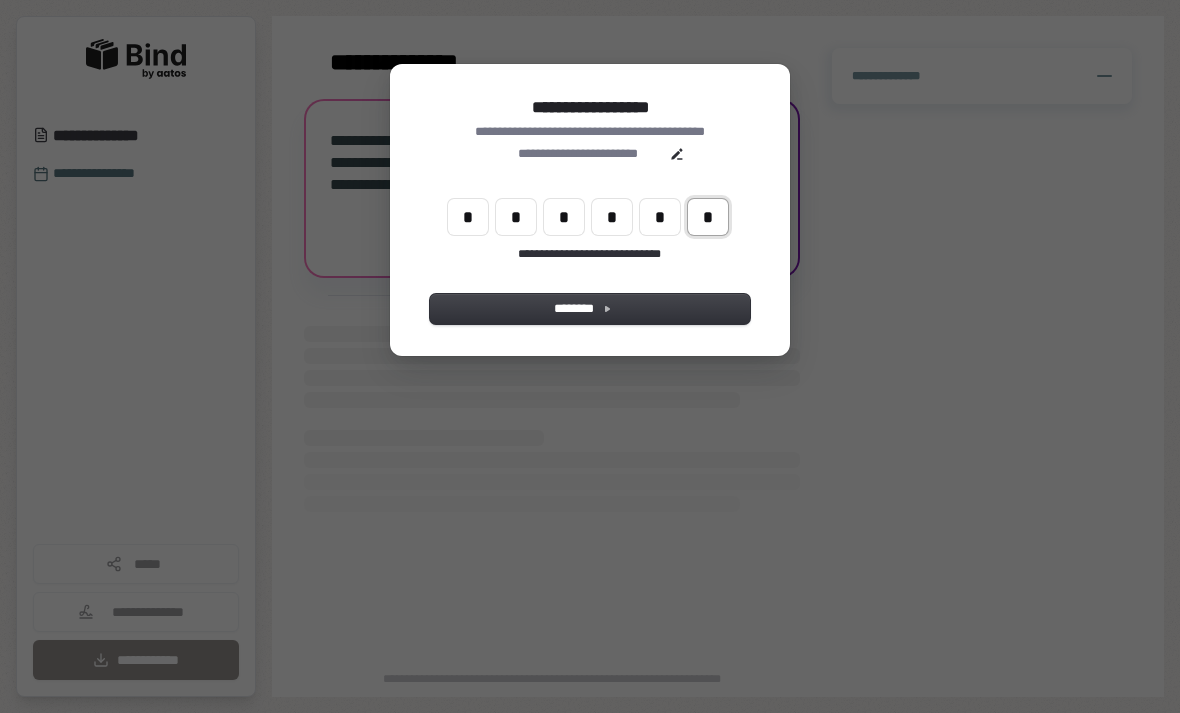 type on "******" 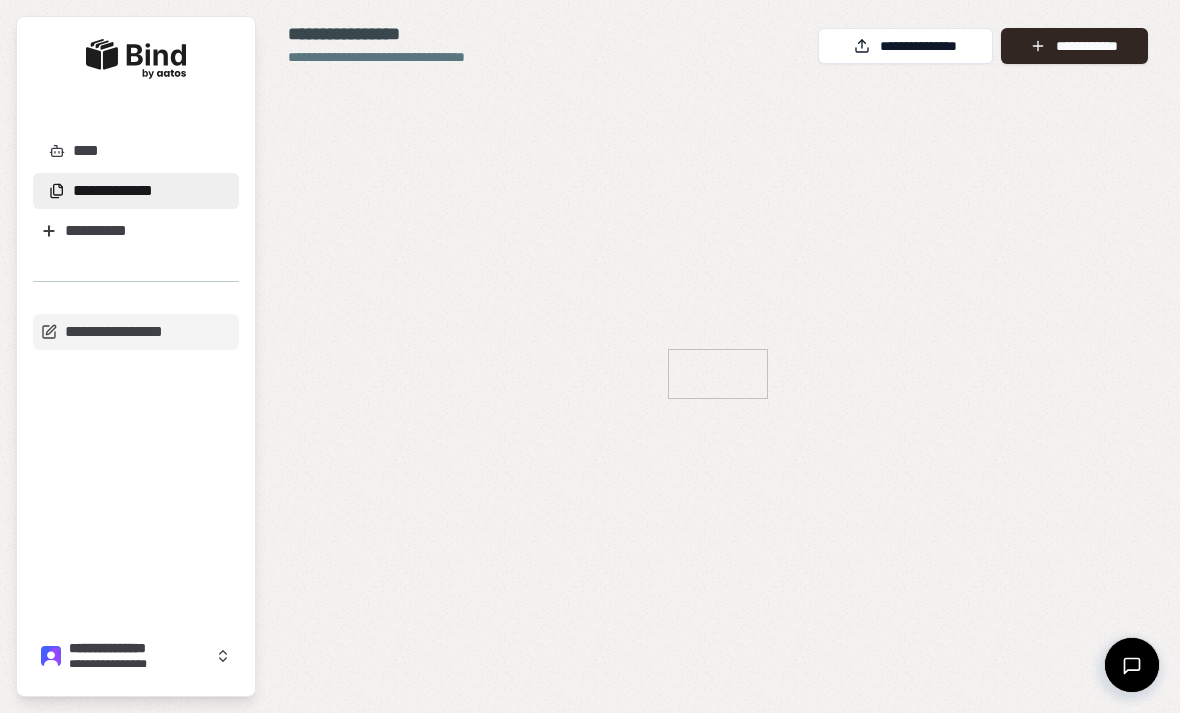 scroll, scrollTop: 0, scrollLeft: 0, axis: both 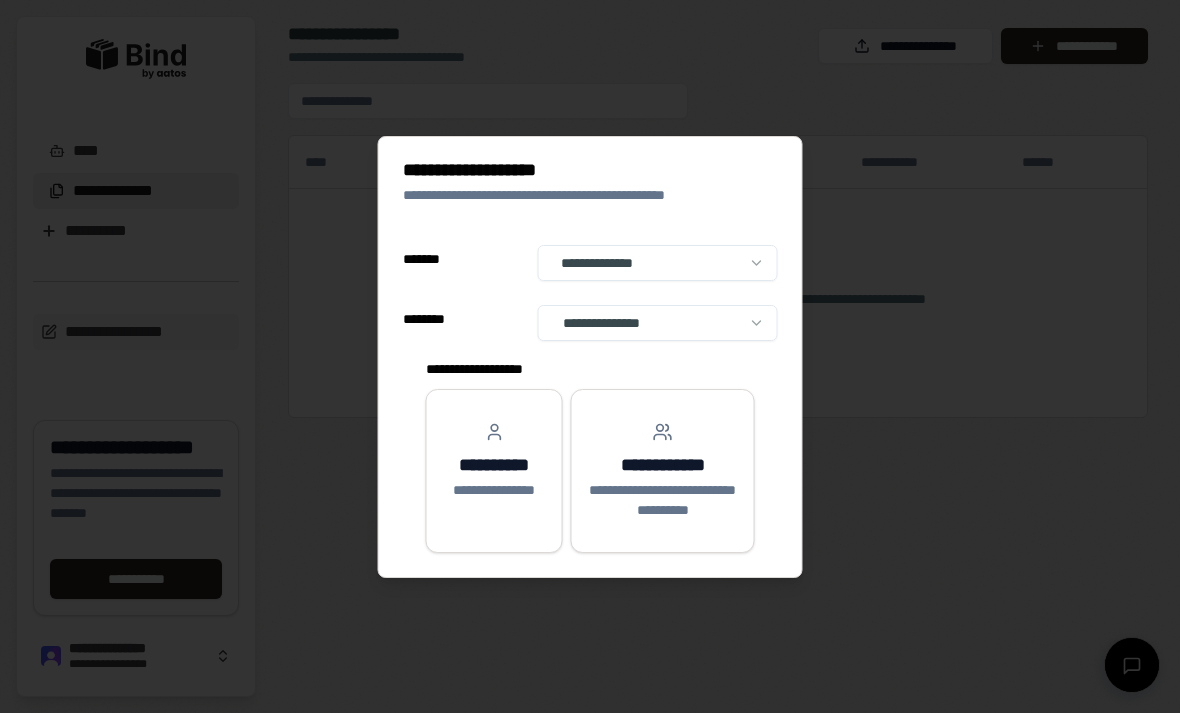 select on "**" 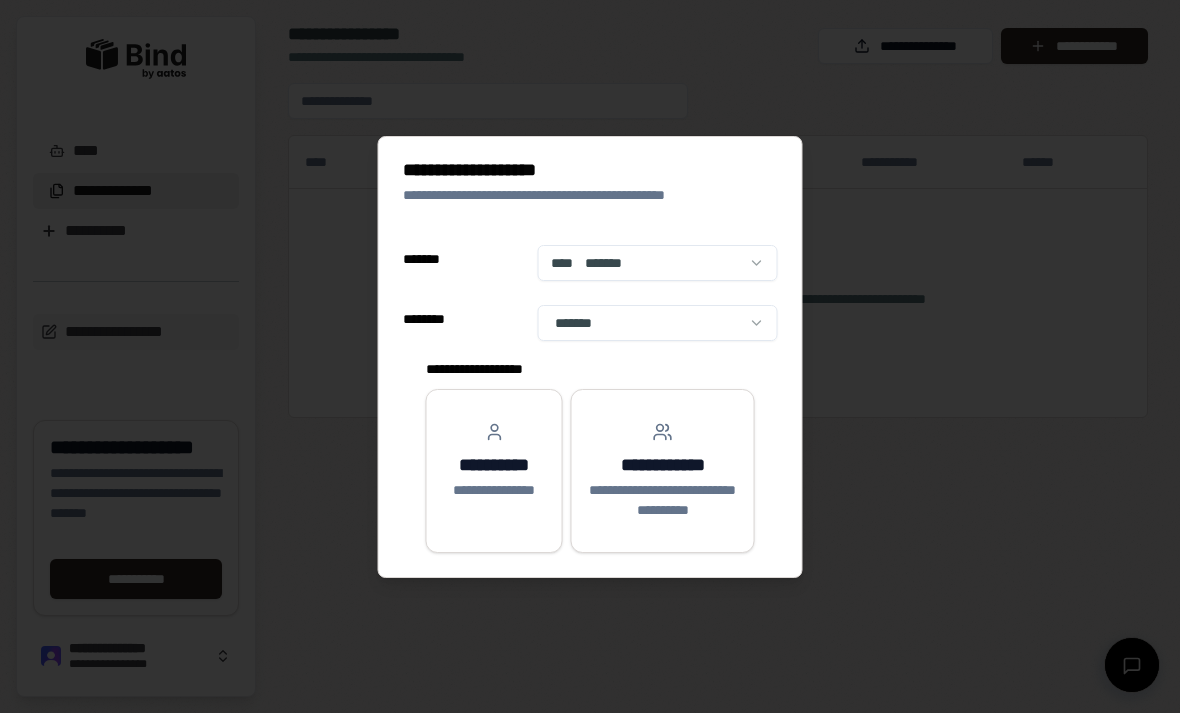 click on "**********" at bounding box center (494, 471) 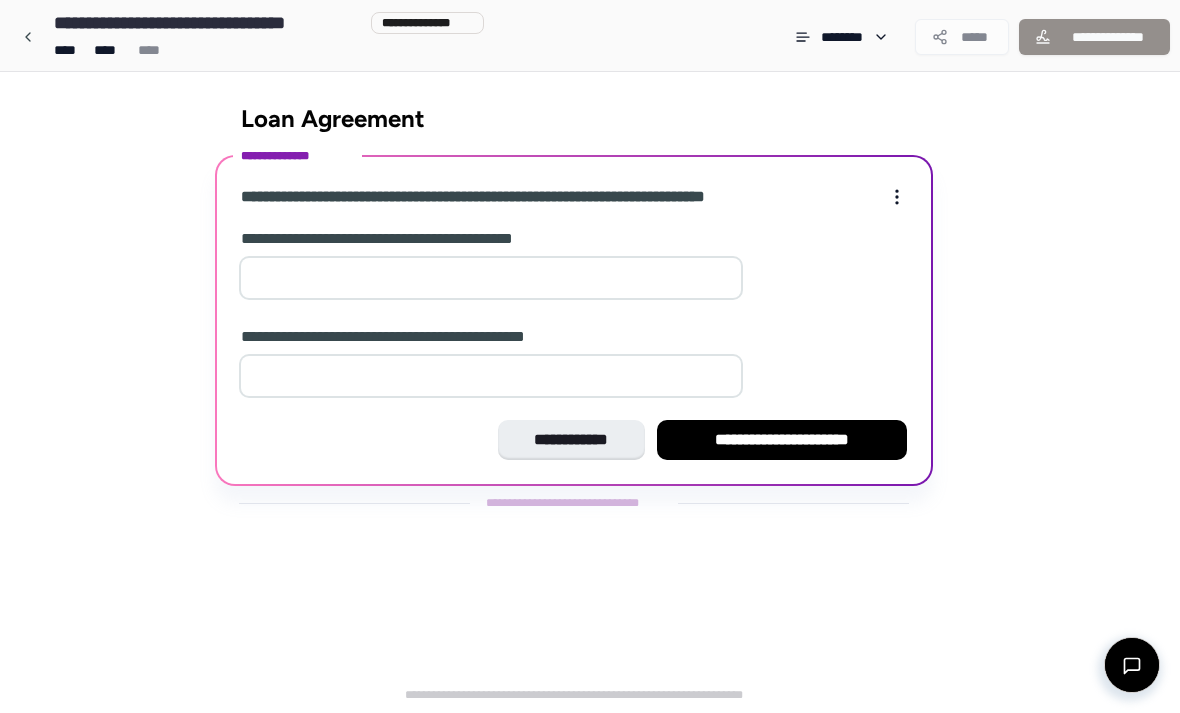 click at bounding box center (491, 278) 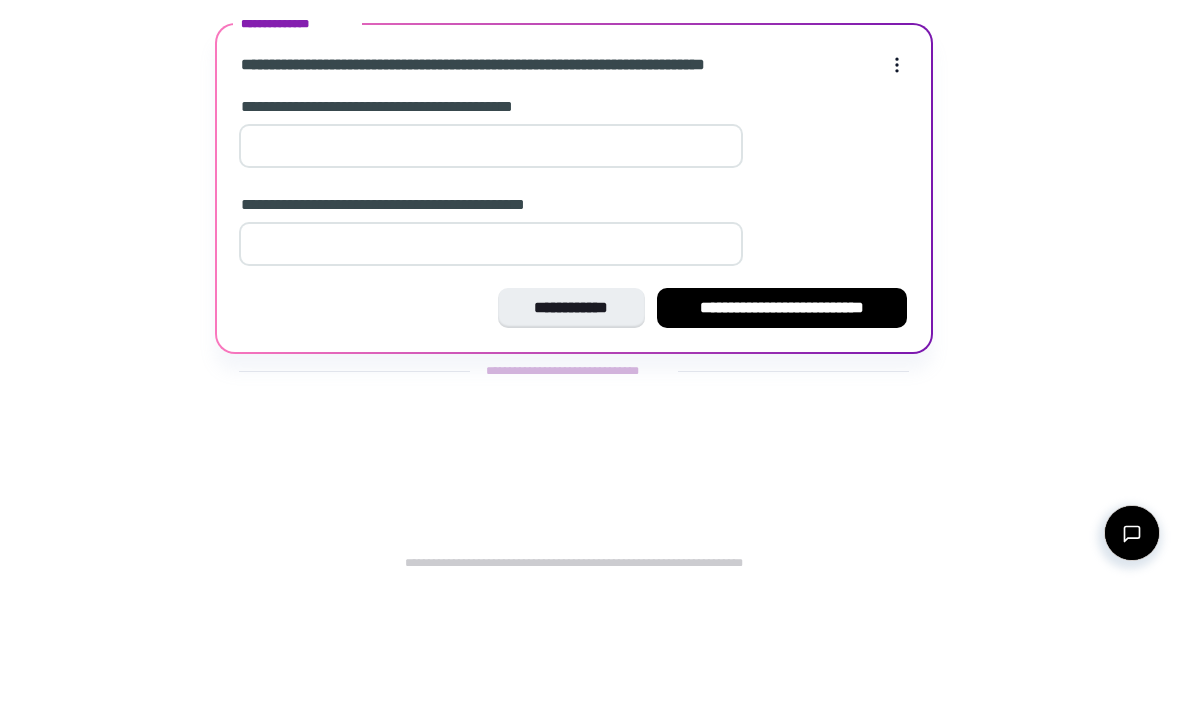 type on "*" 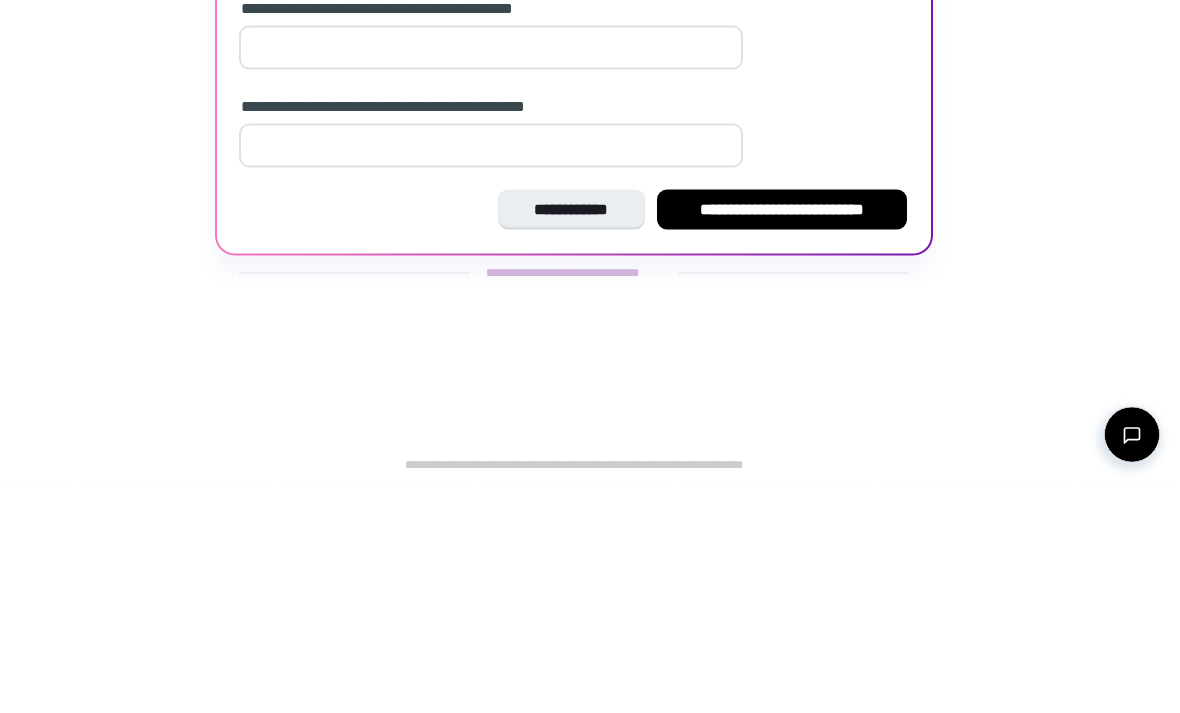 type on "*" 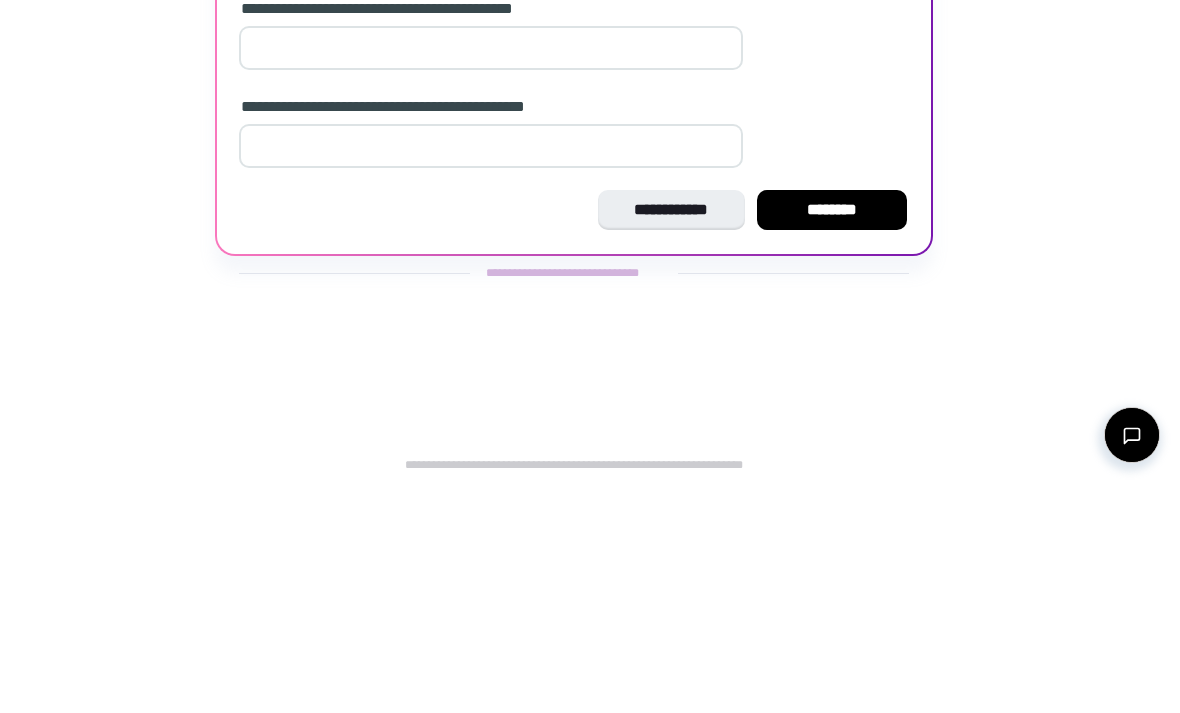 click on "********" at bounding box center [832, 440] 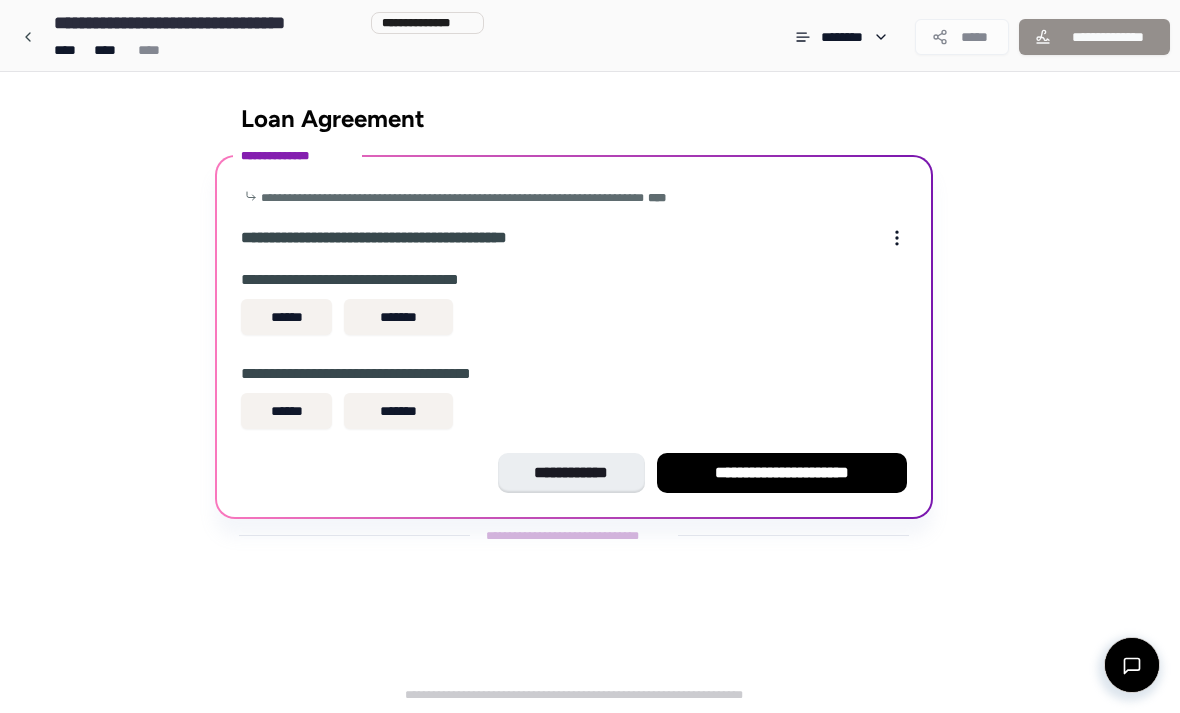 click on "******" at bounding box center (286, 317) 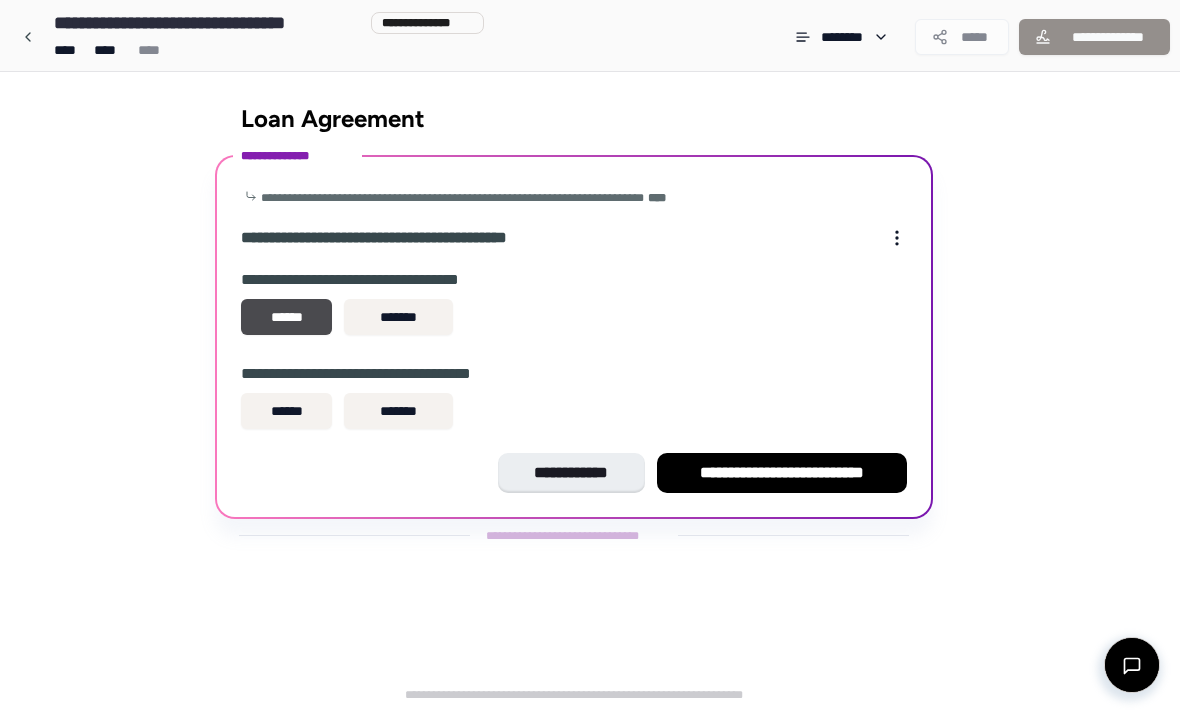 click on "******" at bounding box center [286, 411] 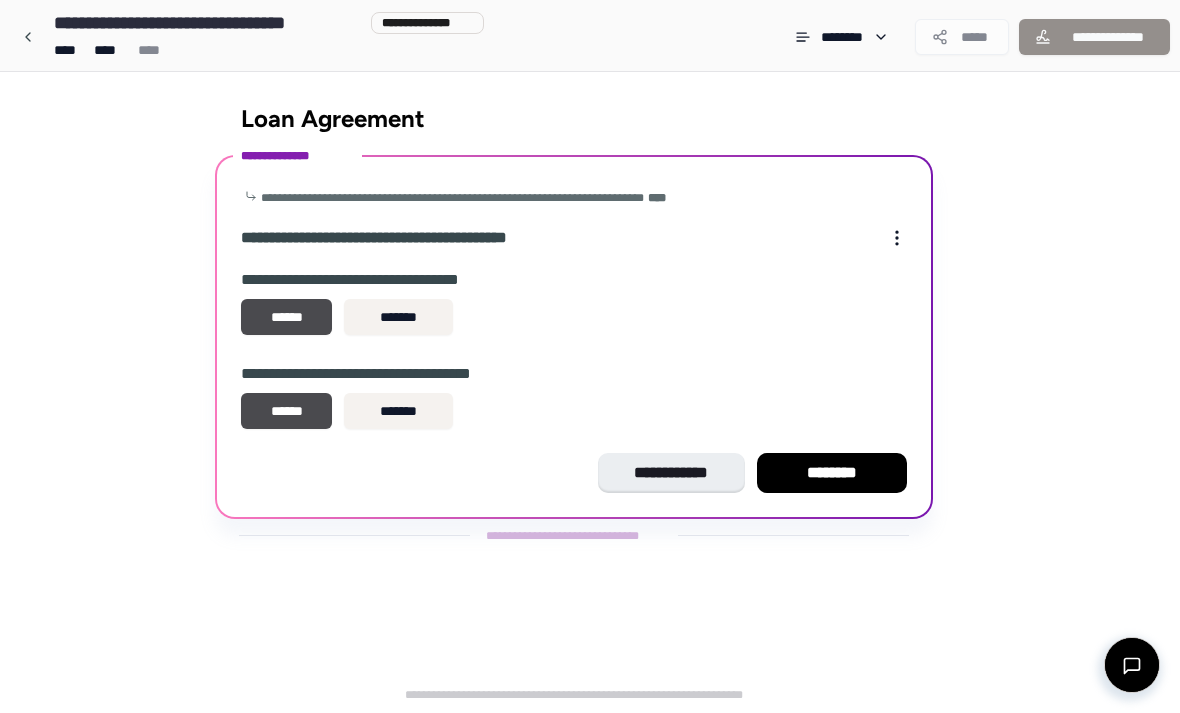 click on "********" at bounding box center (832, 473) 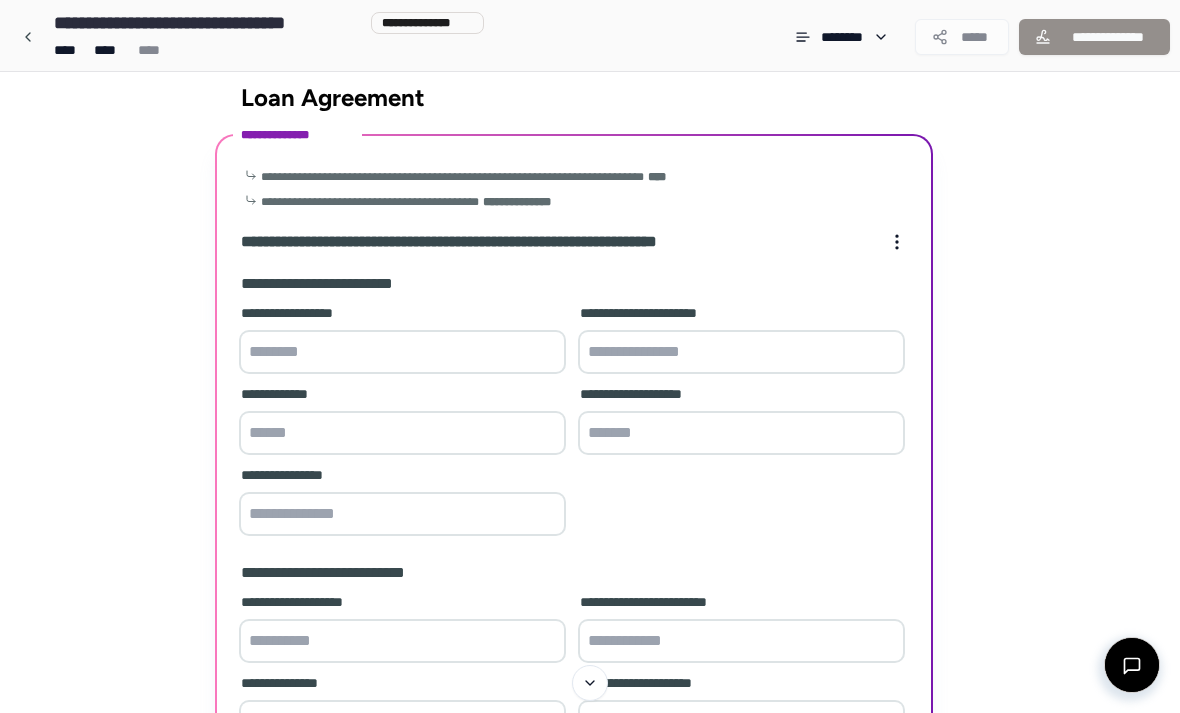 scroll, scrollTop: 0, scrollLeft: 0, axis: both 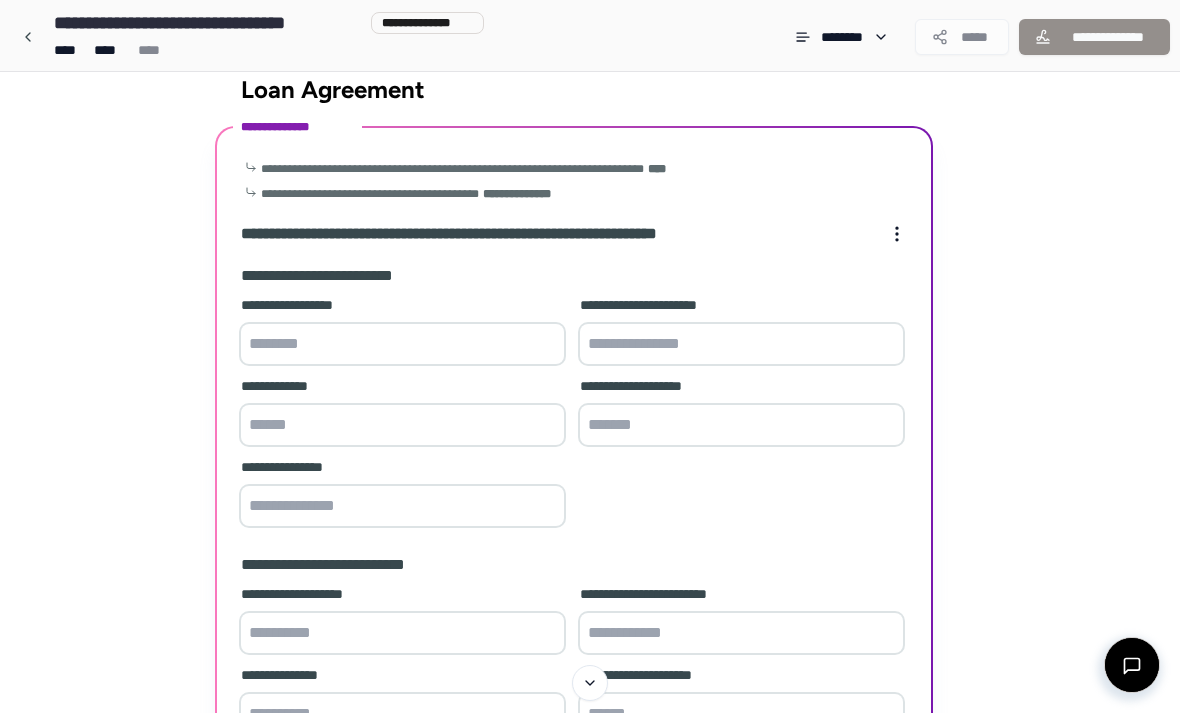 click at bounding box center [402, 344] 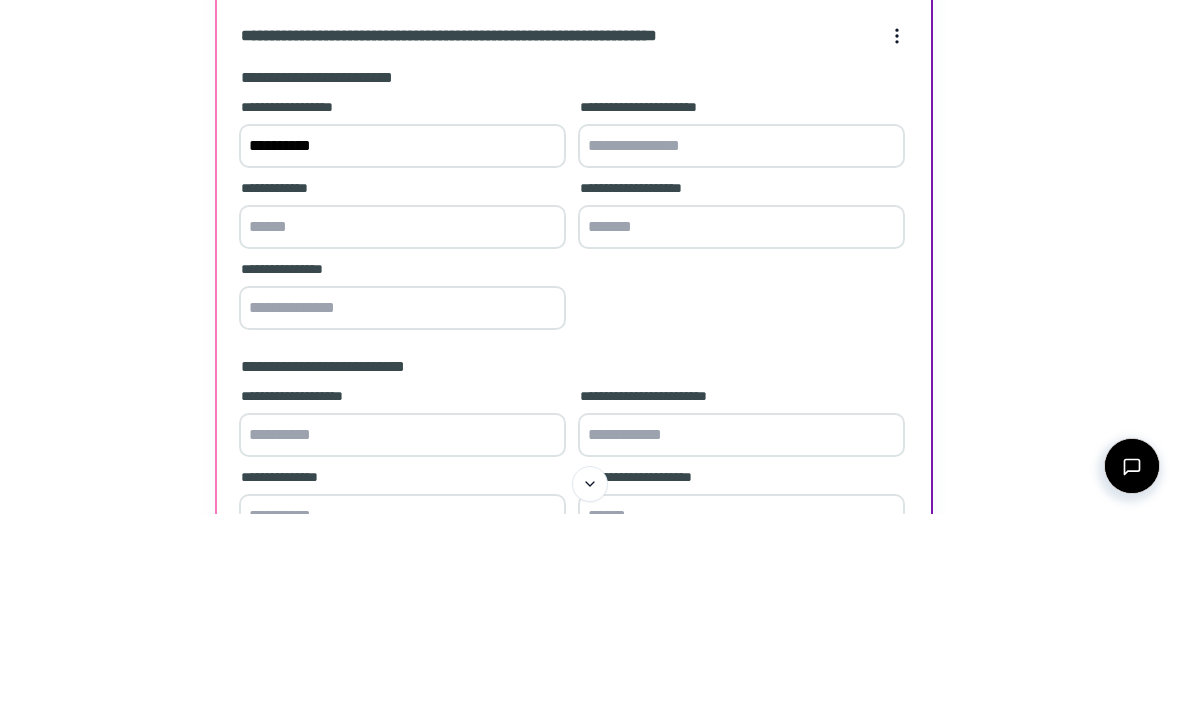 click at bounding box center (741, 345) 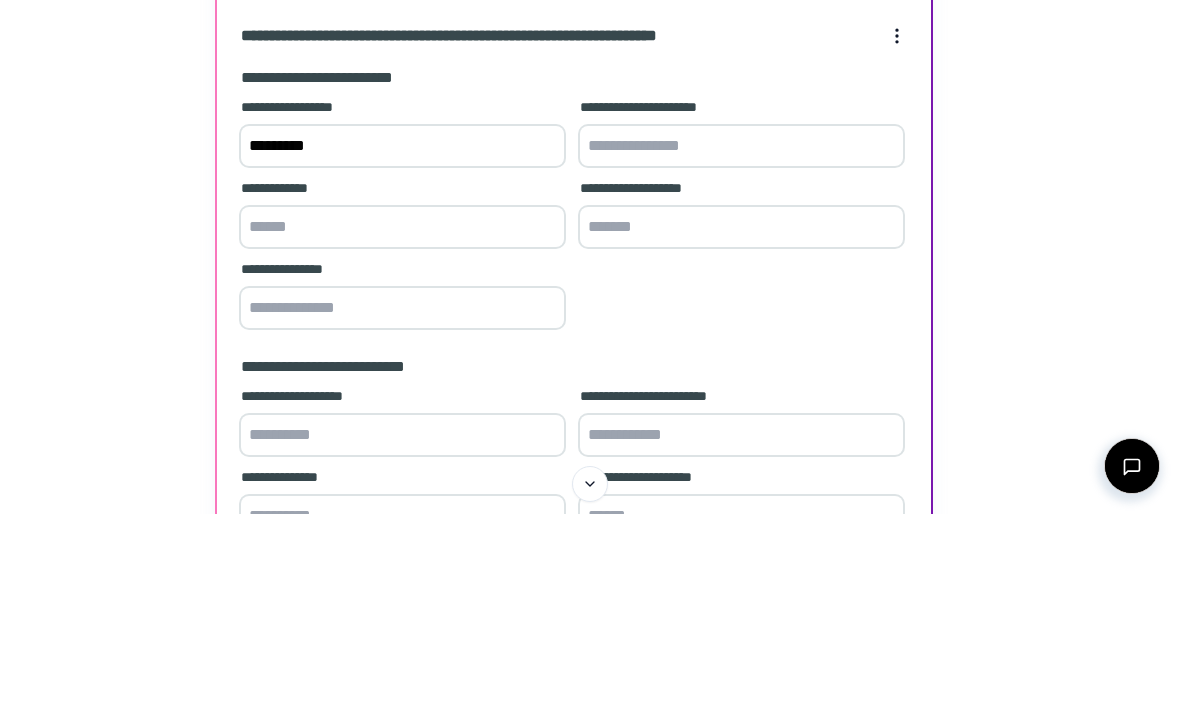 click at bounding box center [402, 426] 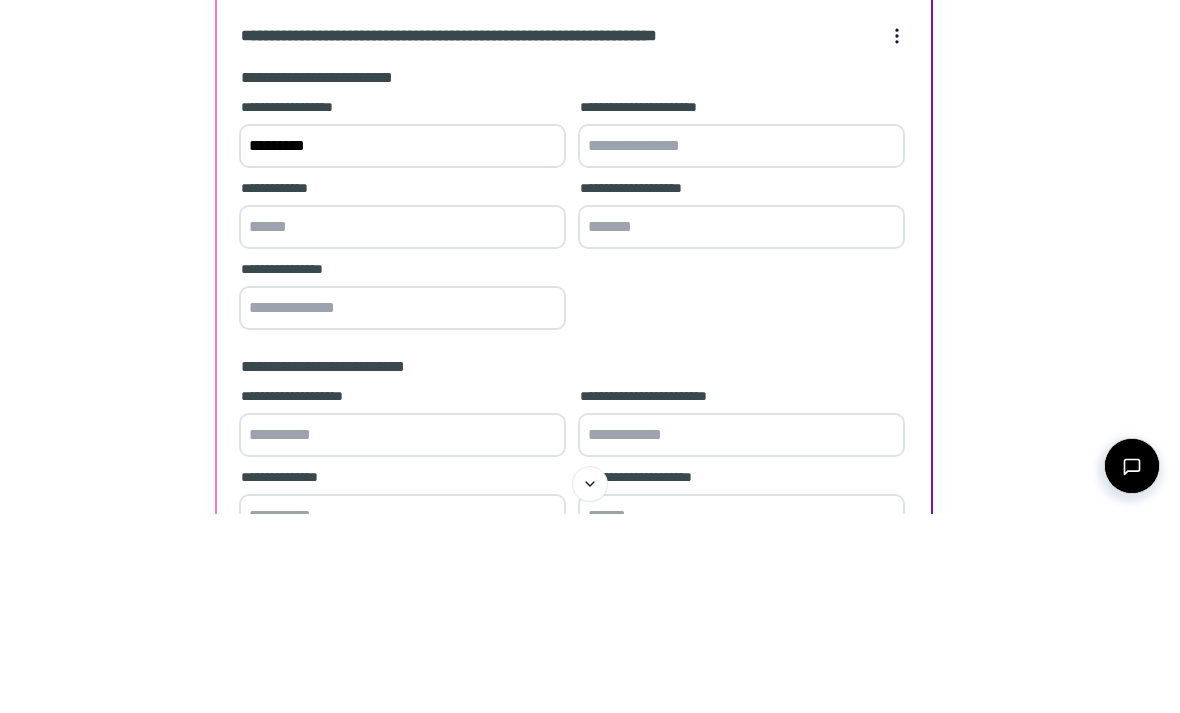 click on "*********" at bounding box center (402, 345) 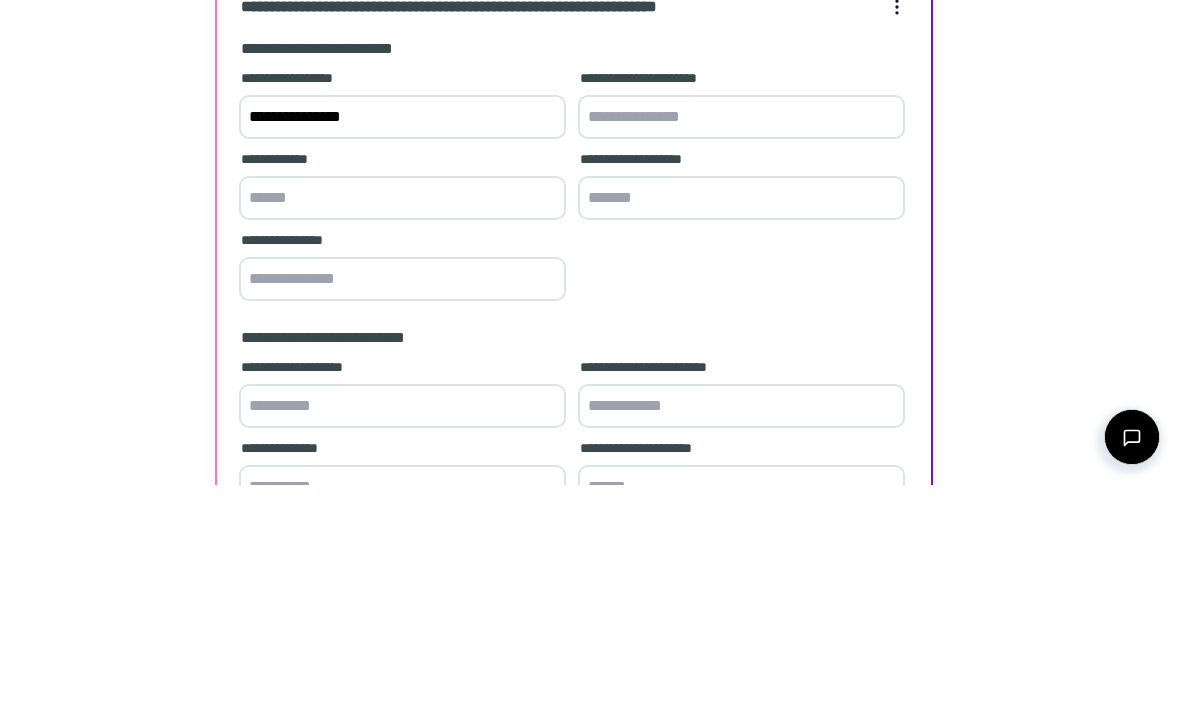 type on "**********" 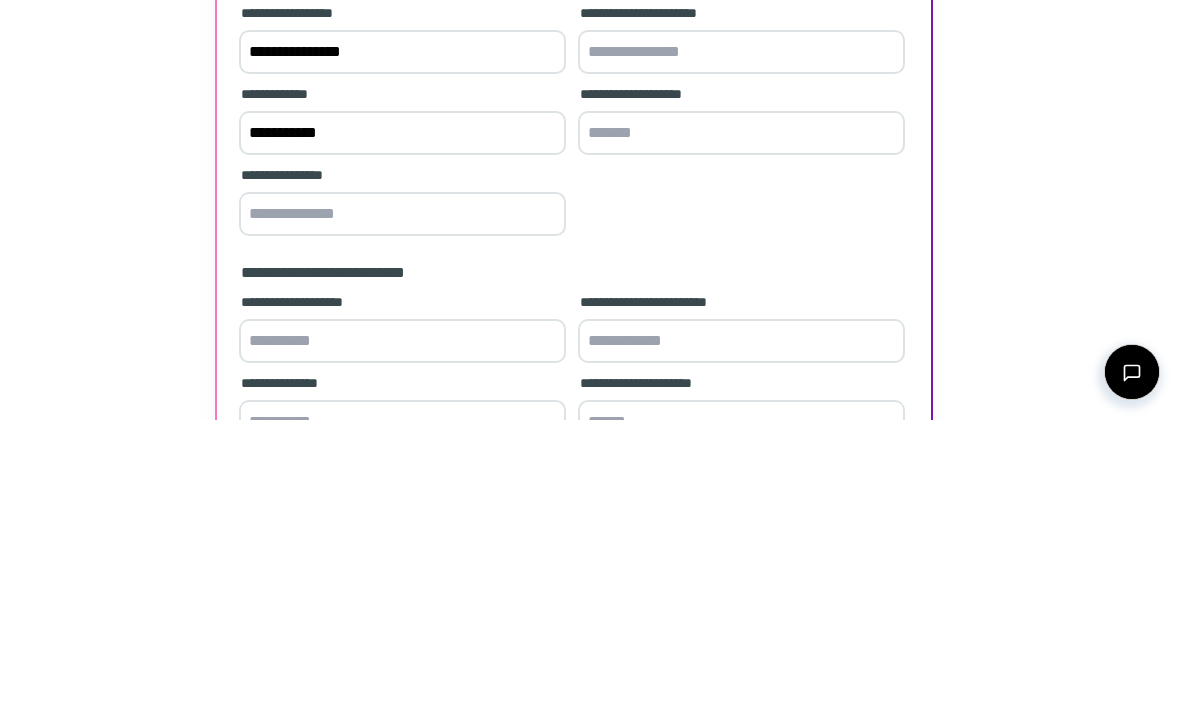 type on "**********" 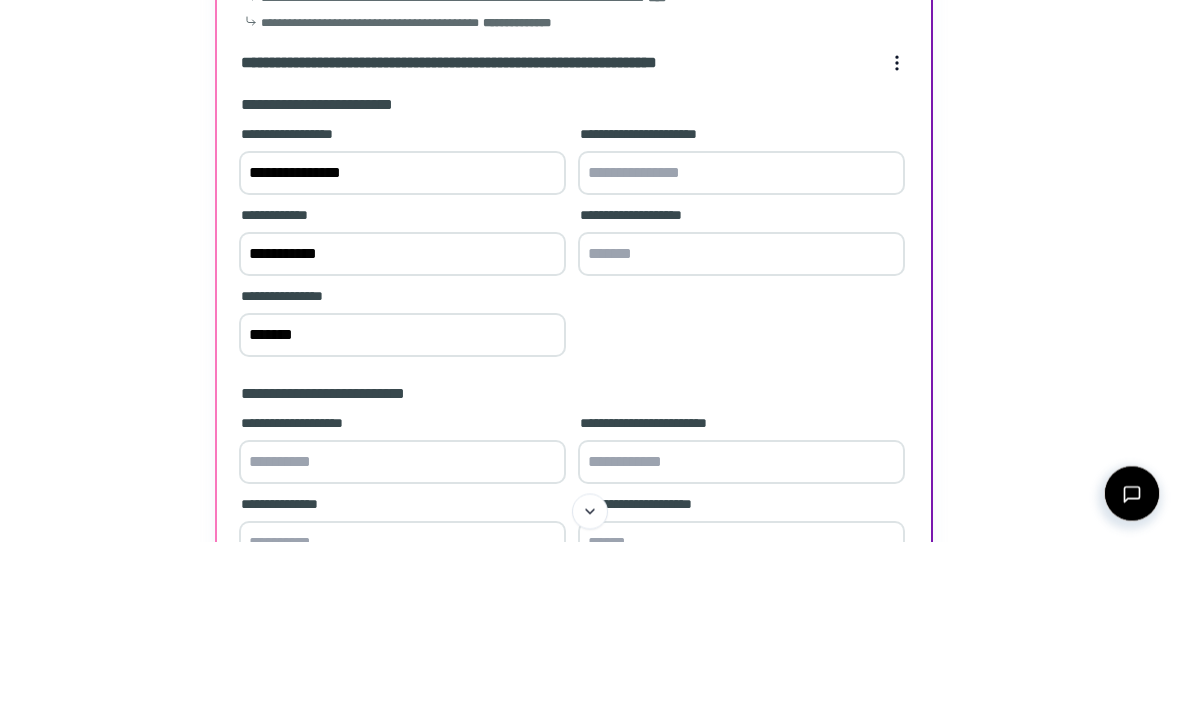 type on "*******" 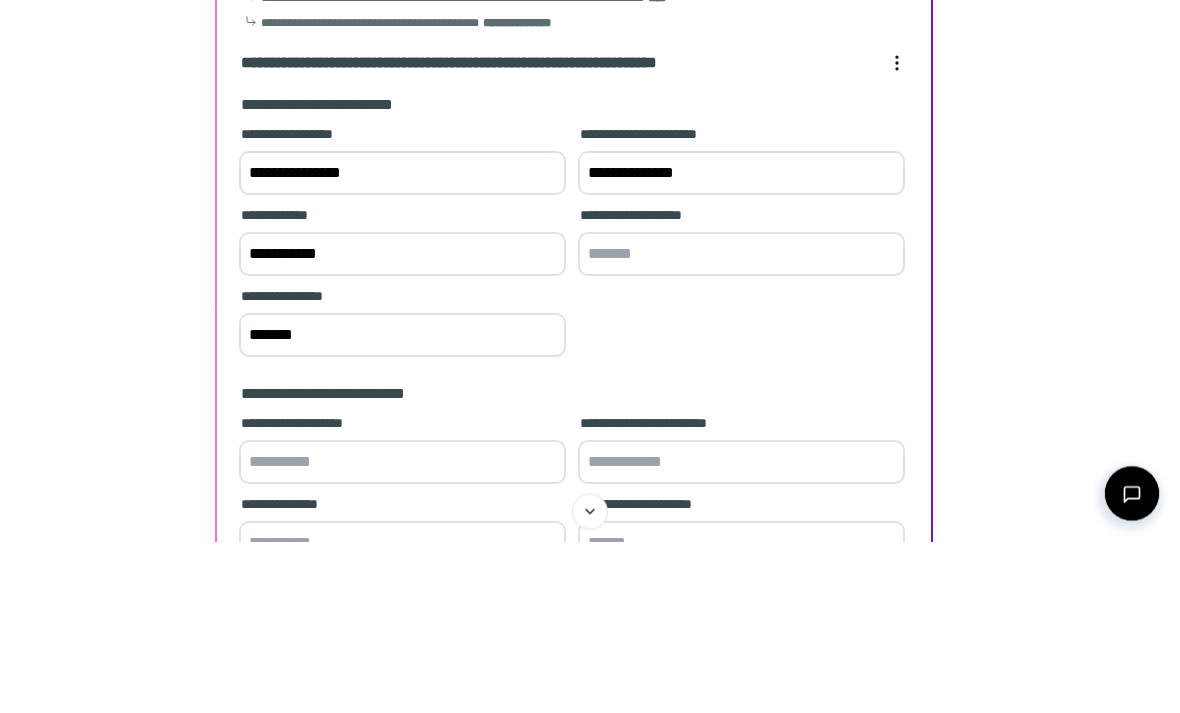 click on "**********" at bounding box center (741, 345) 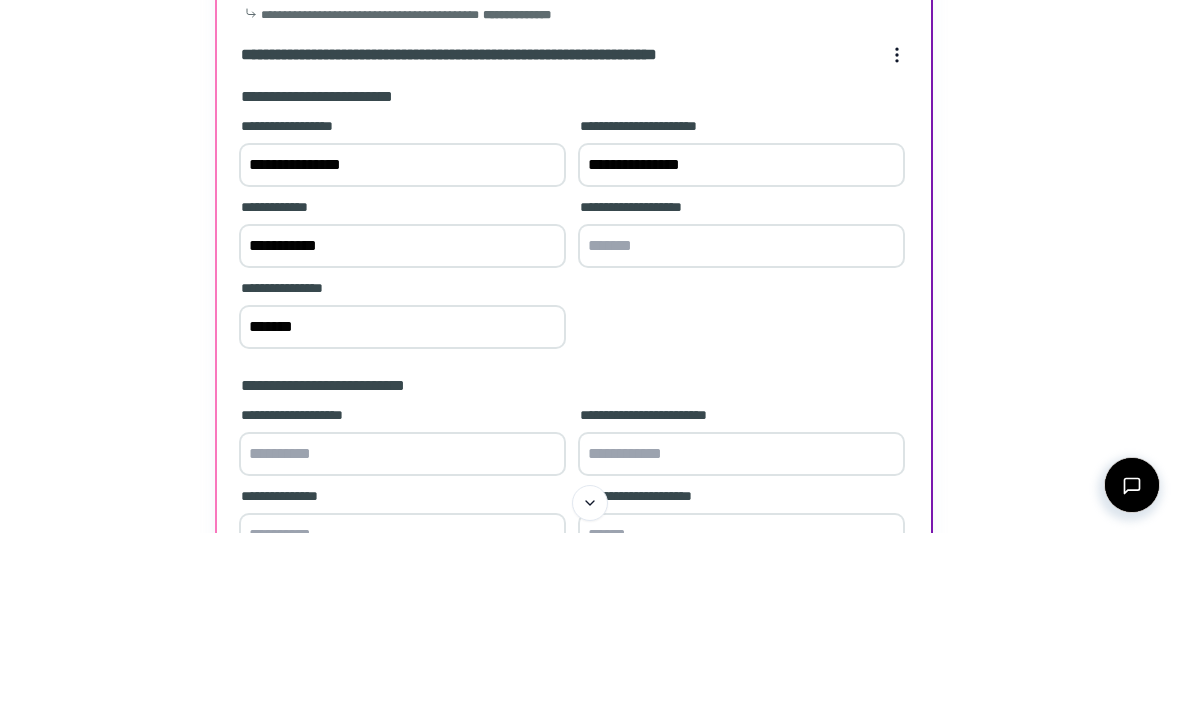 type on "**********" 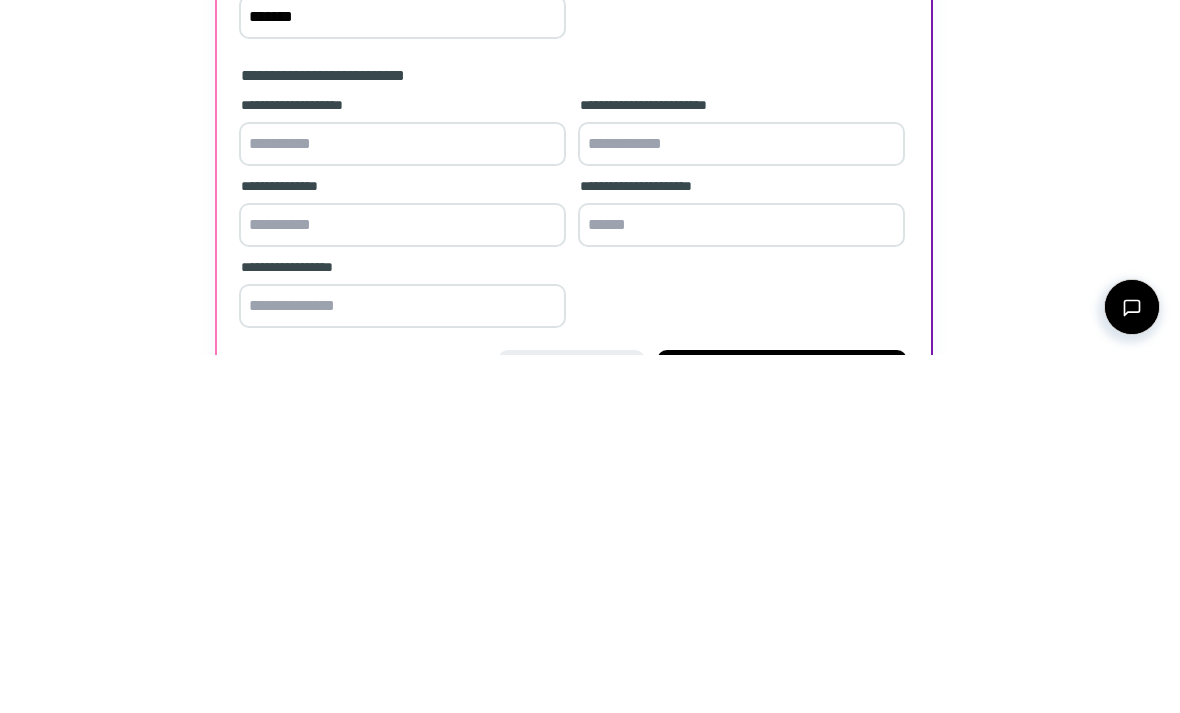 scroll, scrollTop: 161, scrollLeft: 0, axis: vertical 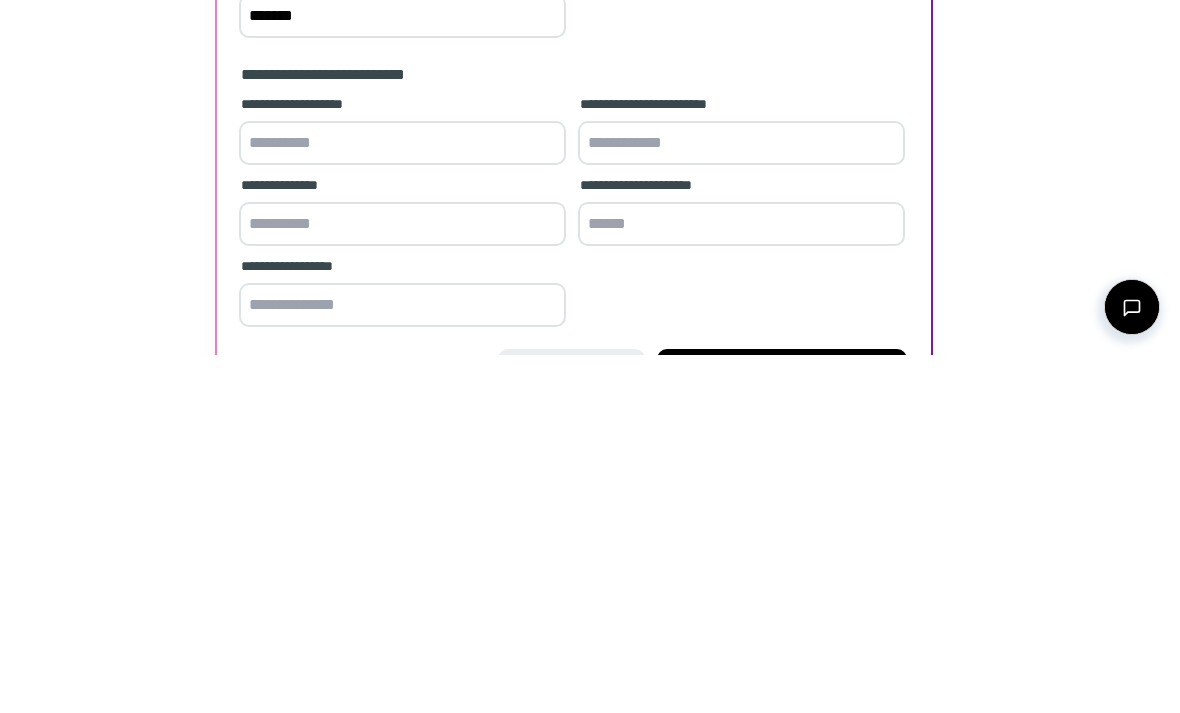 type on "*****" 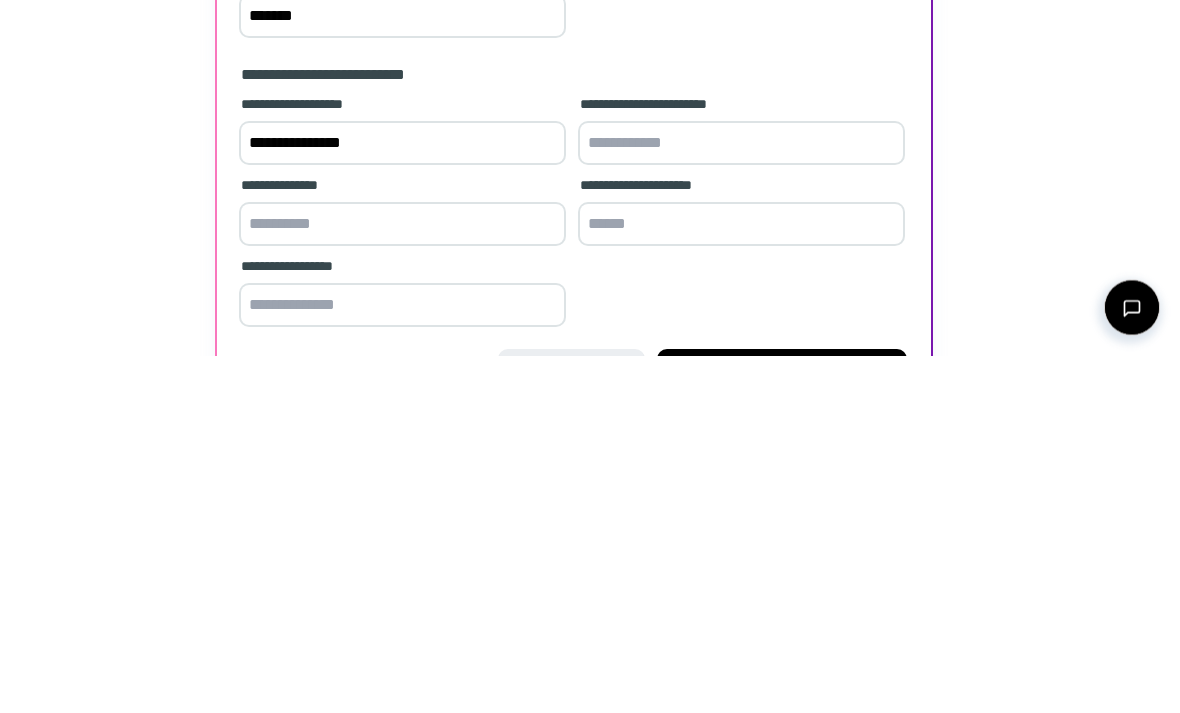 type on "**********" 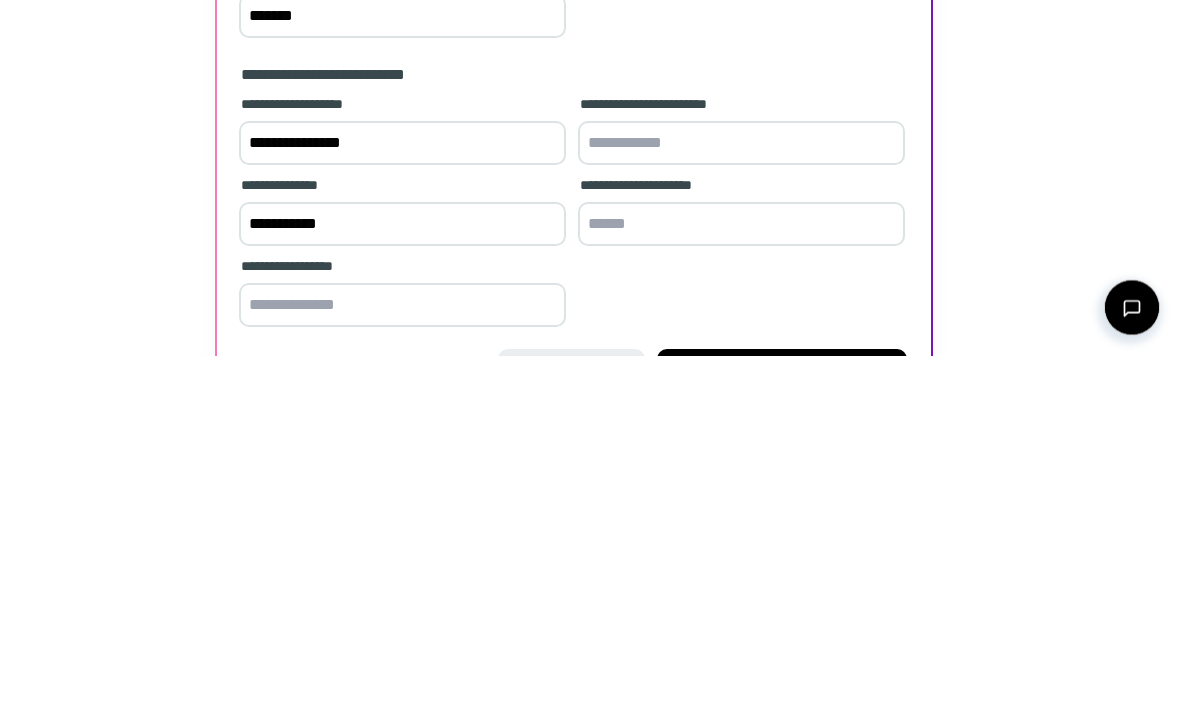 type on "**********" 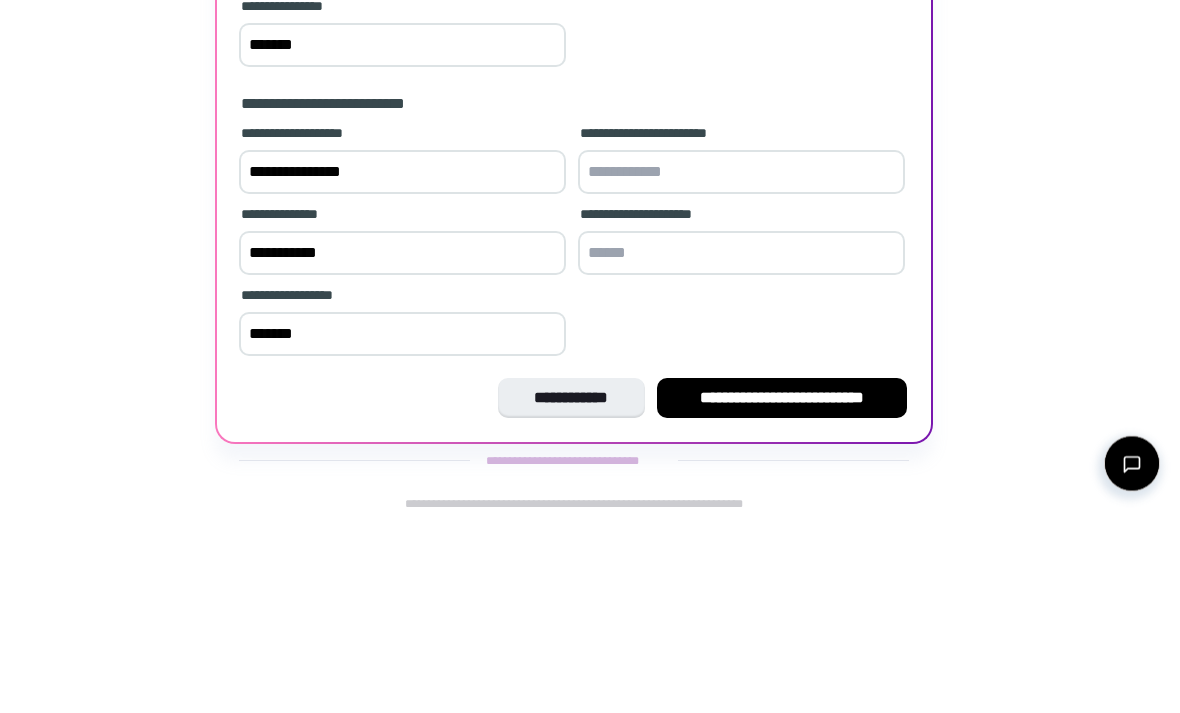 type on "*******" 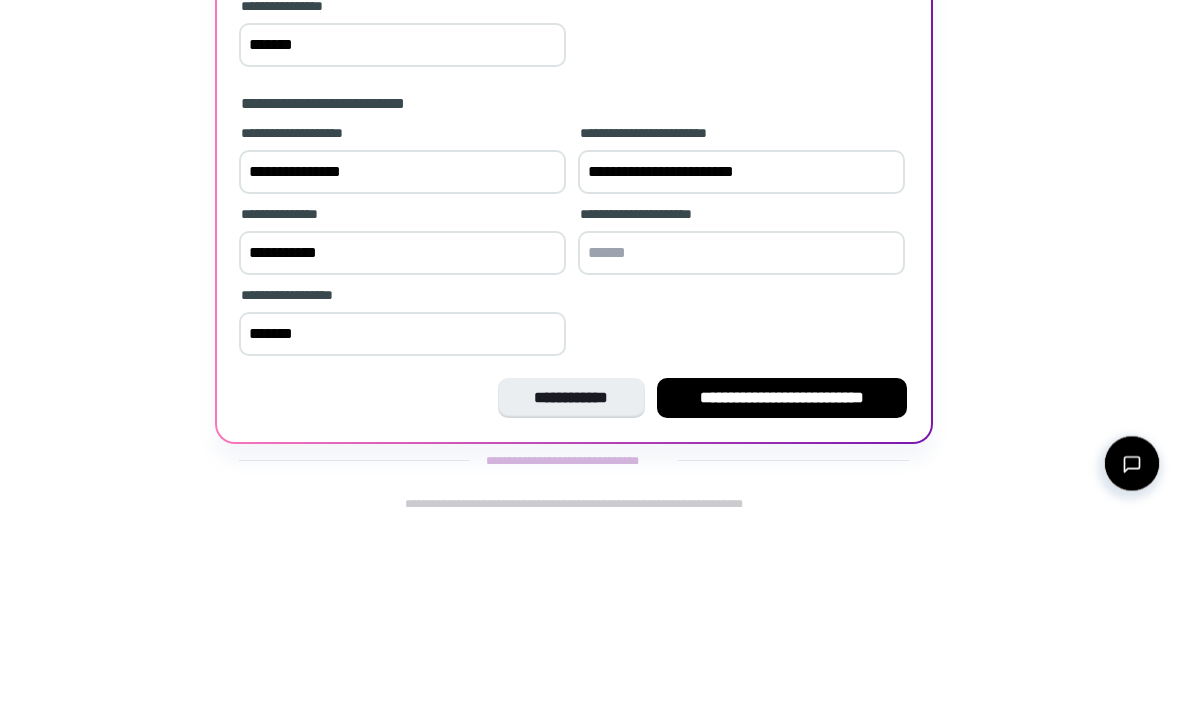 click at bounding box center [741, 455] 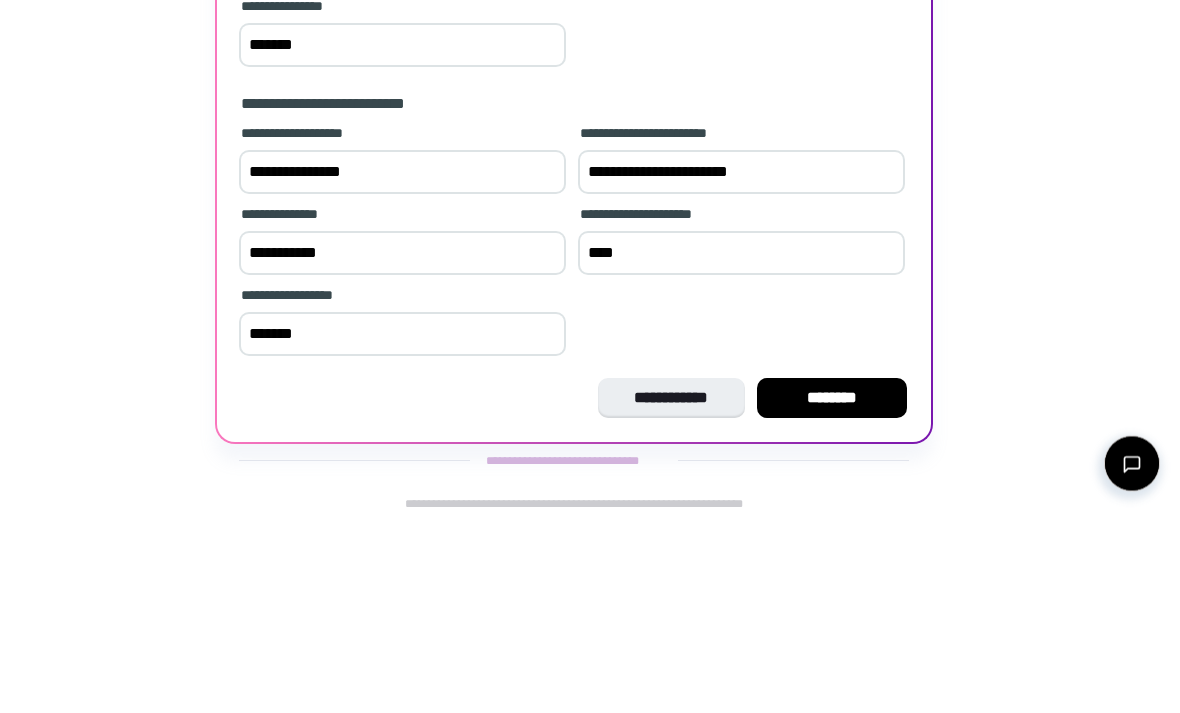 type on "*****" 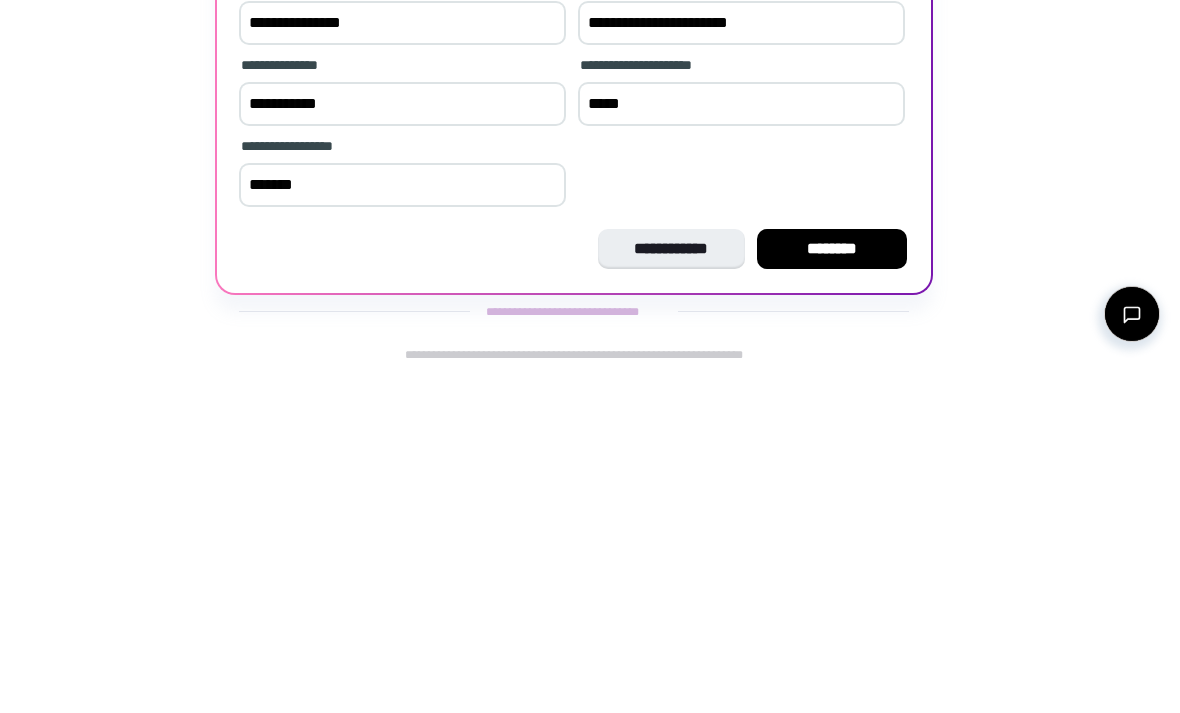 scroll, scrollTop: 299, scrollLeft: 0, axis: vertical 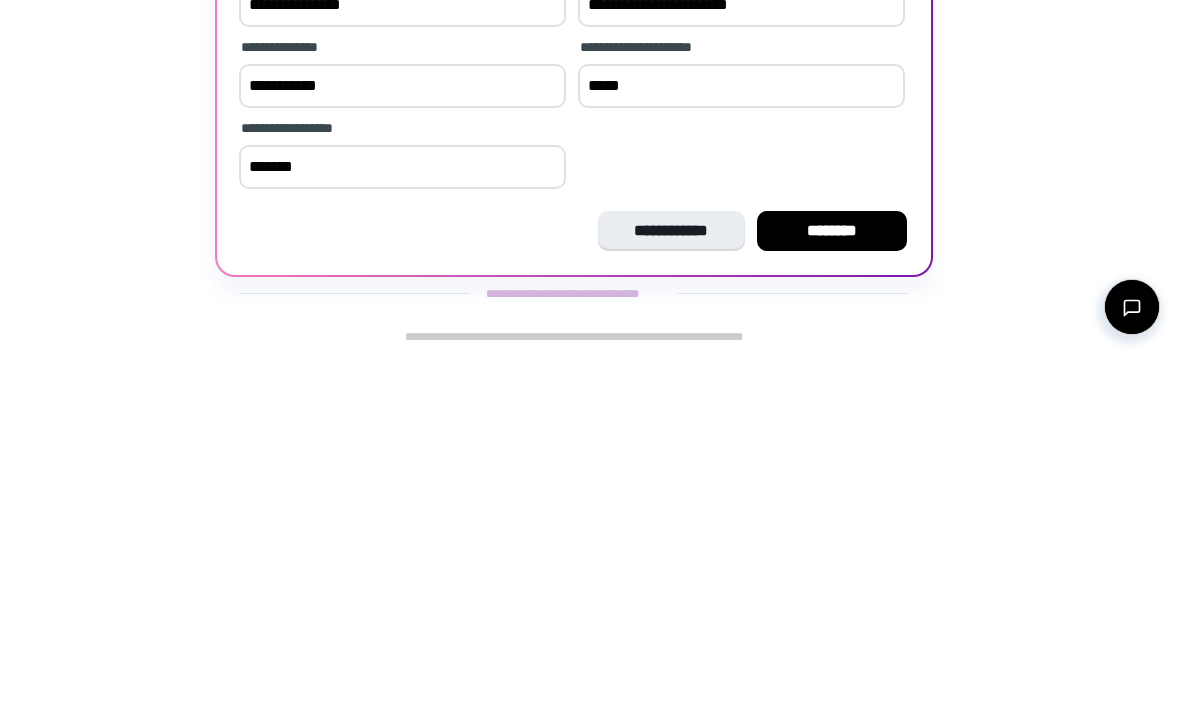 click on "********" at bounding box center (832, 589) 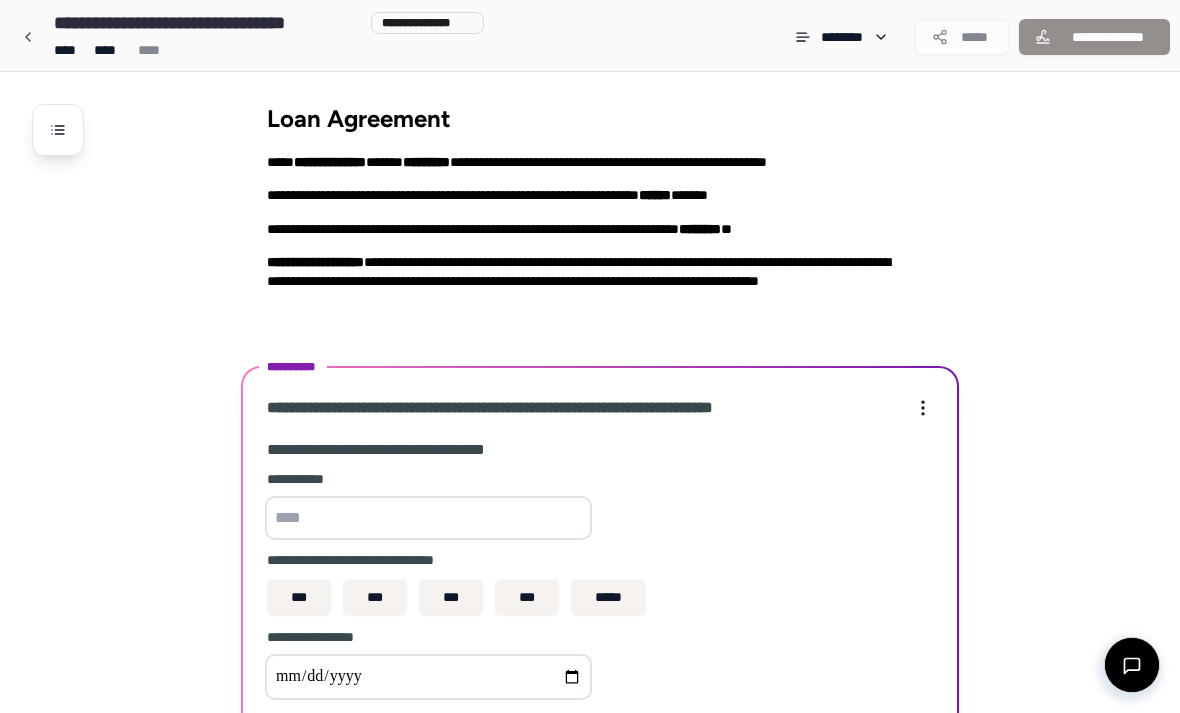 scroll, scrollTop: 221, scrollLeft: 0, axis: vertical 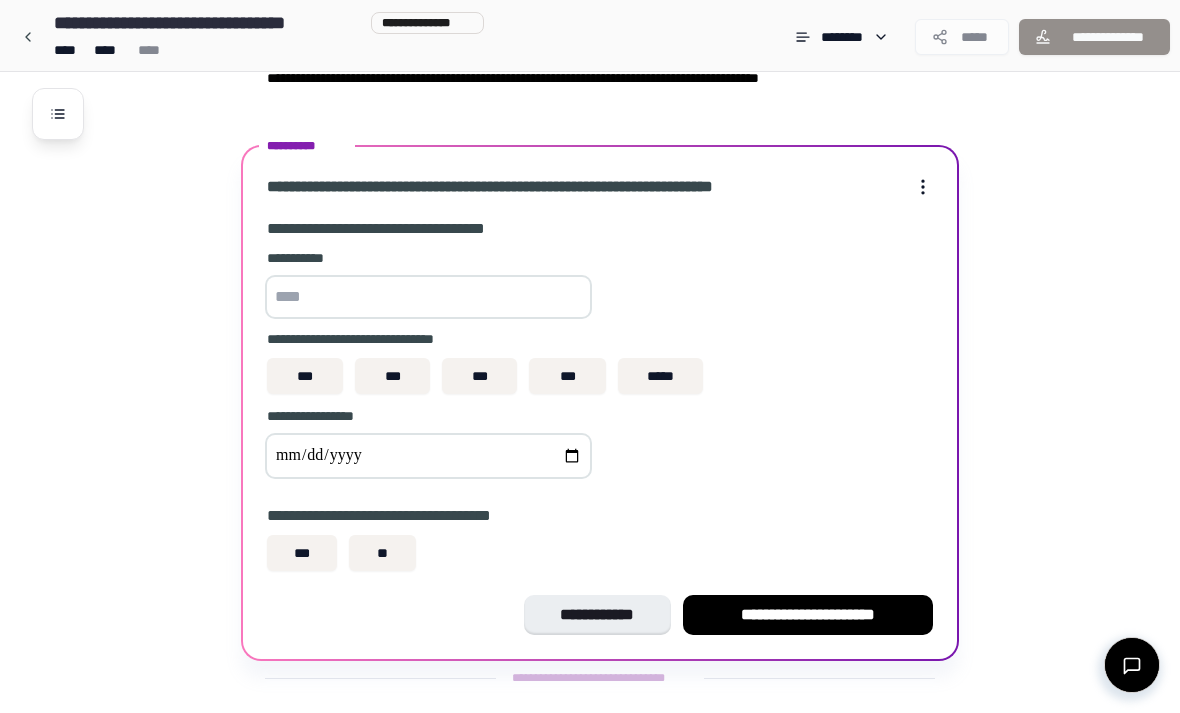 click at bounding box center [428, 297] 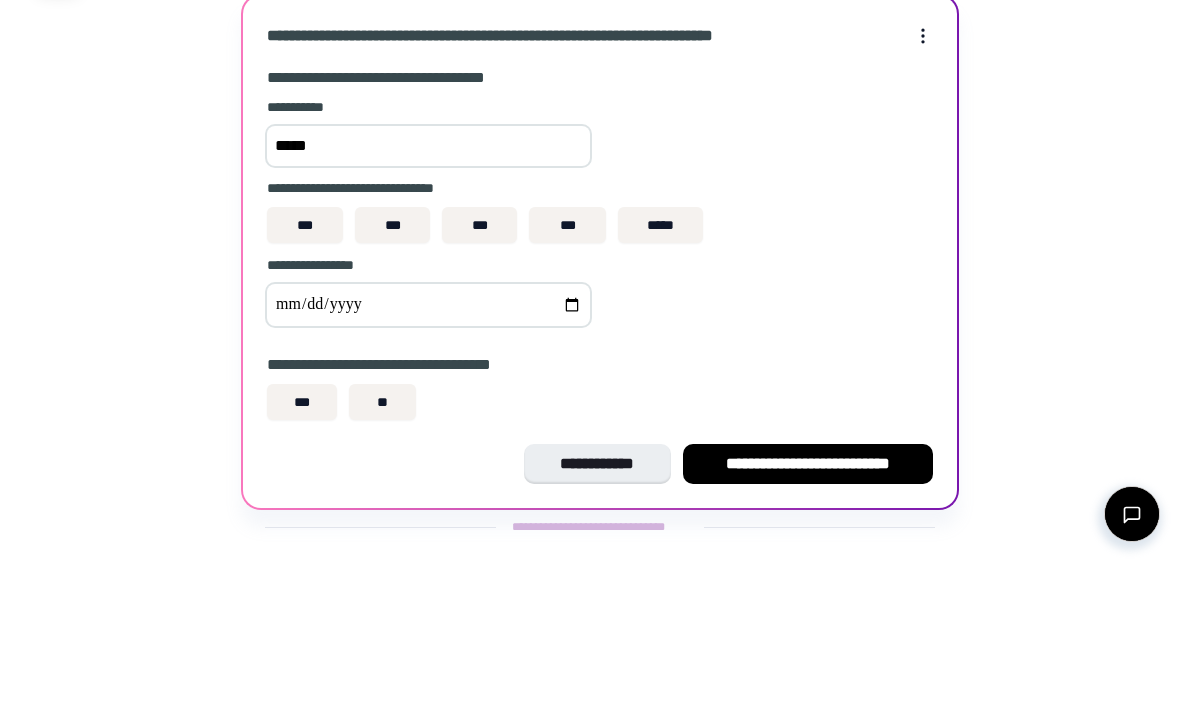 type on "*****" 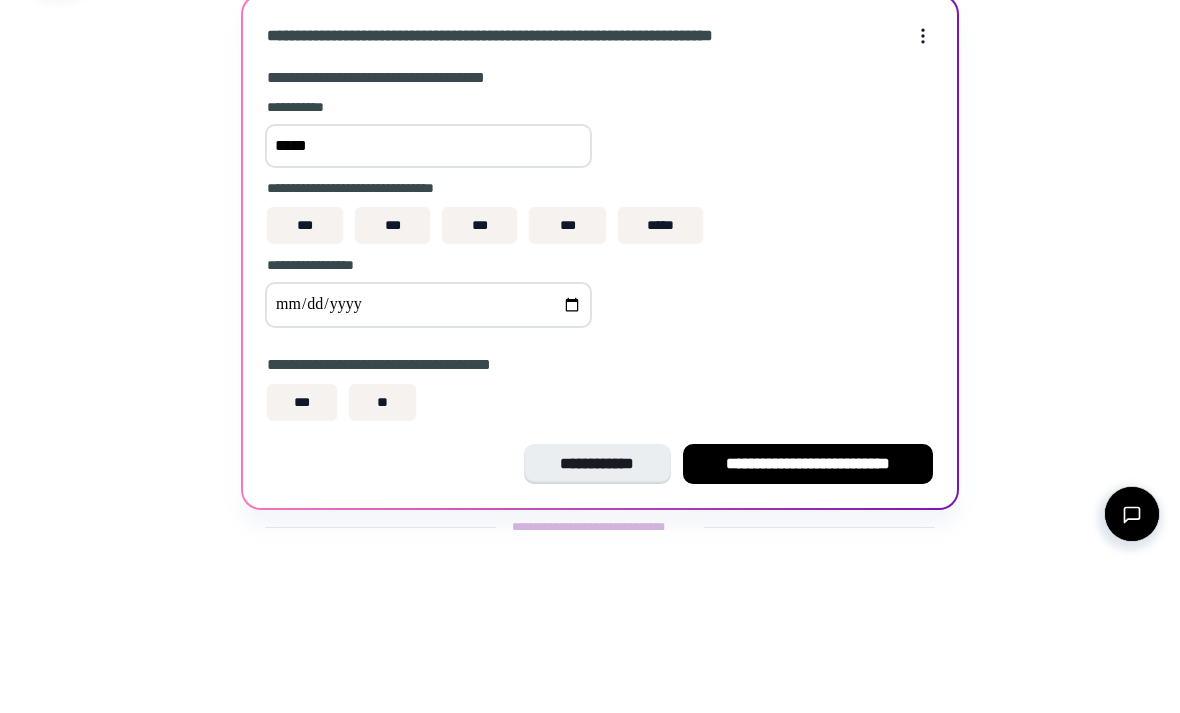 click on "***" at bounding box center (567, 376) 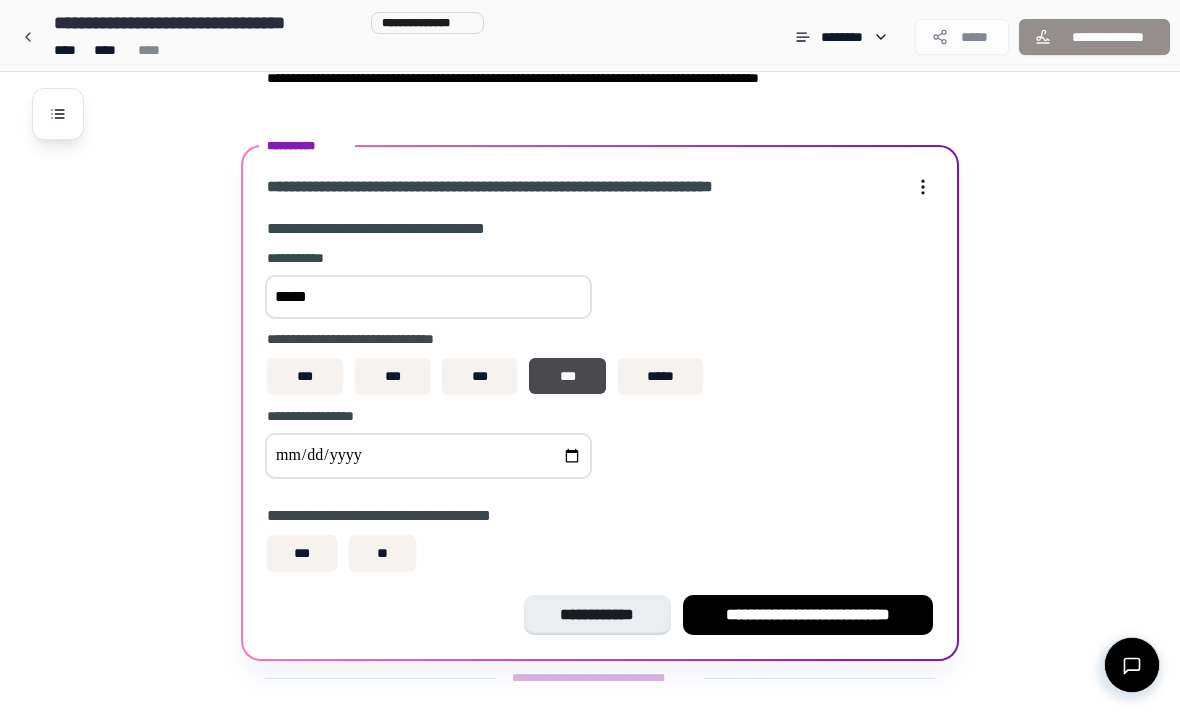 click at bounding box center [428, 456] 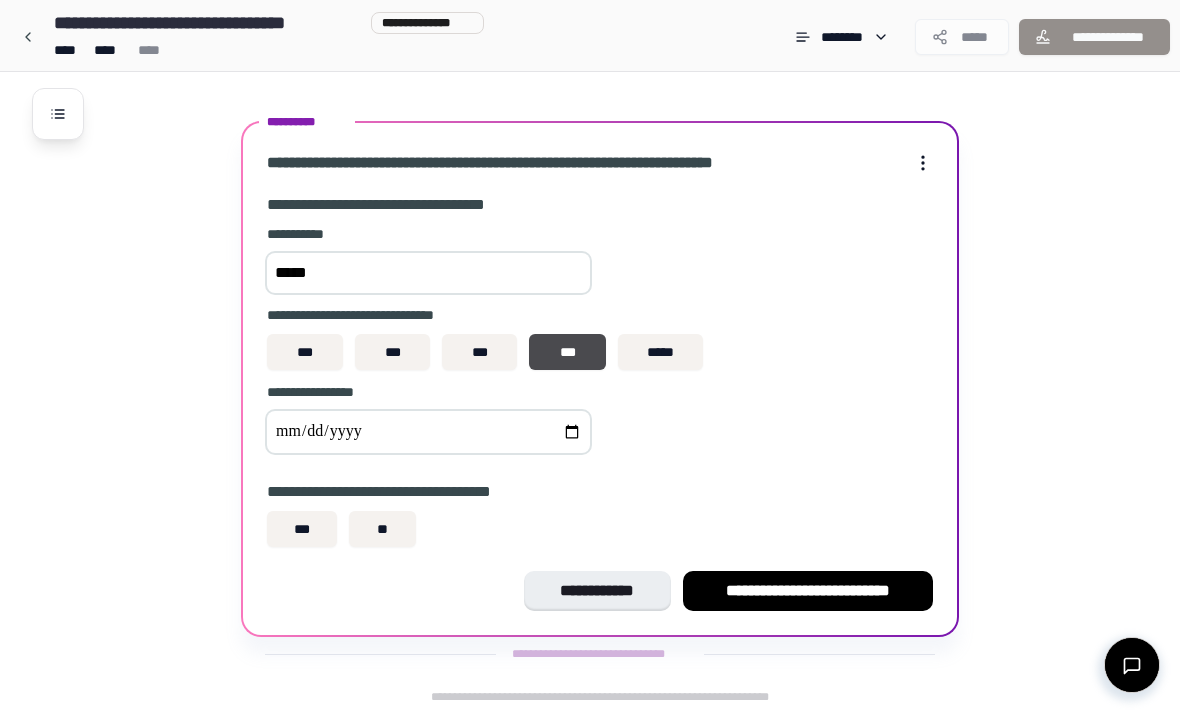 click on "***" at bounding box center (302, 529) 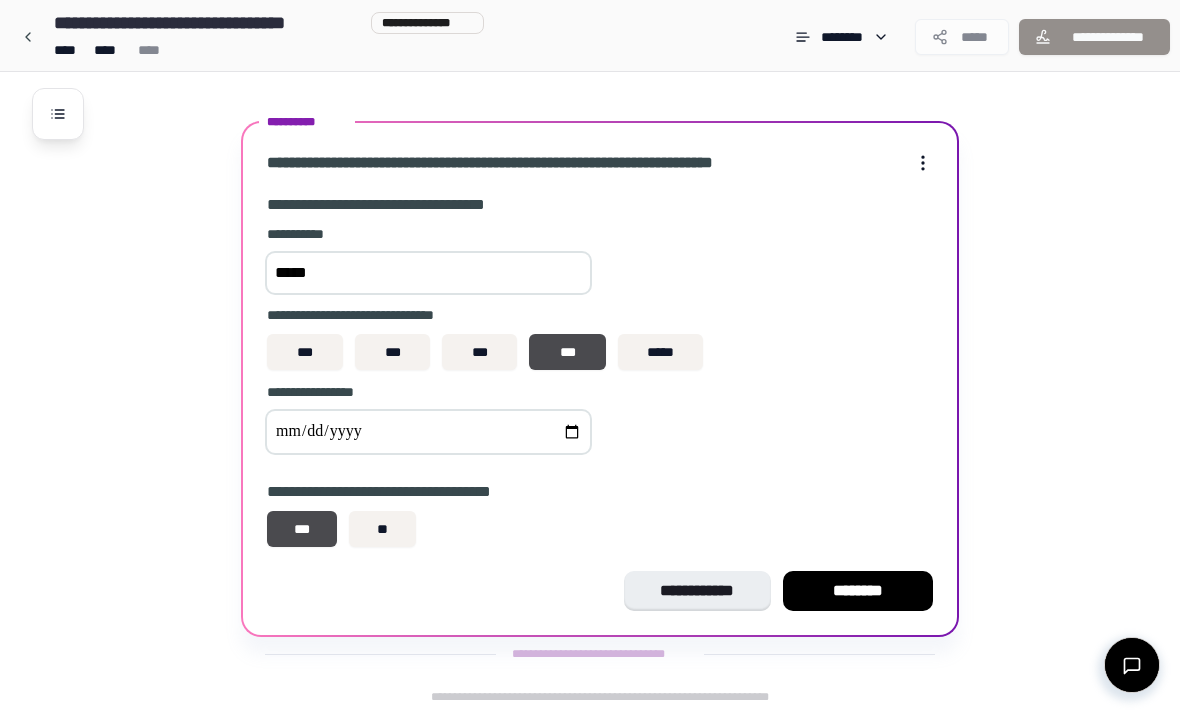 click on "********" at bounding box center [858, 591] 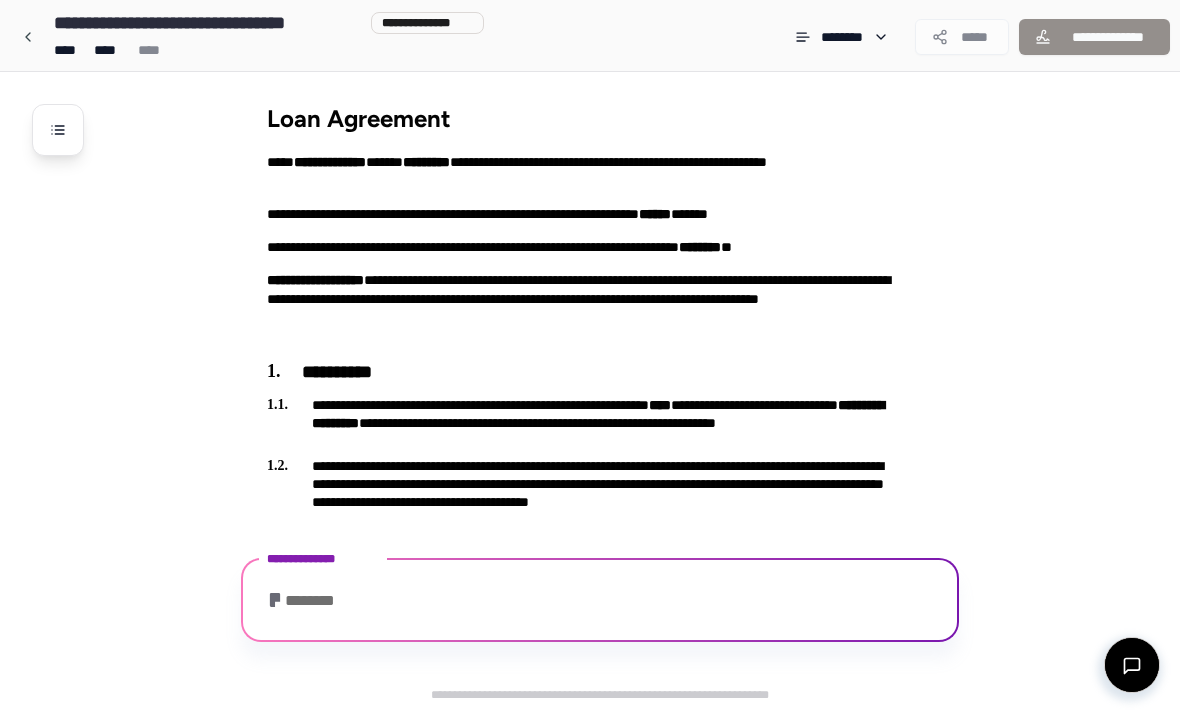 scroll, scrollTop: 50, scrollLeft: 0, axis: vertical 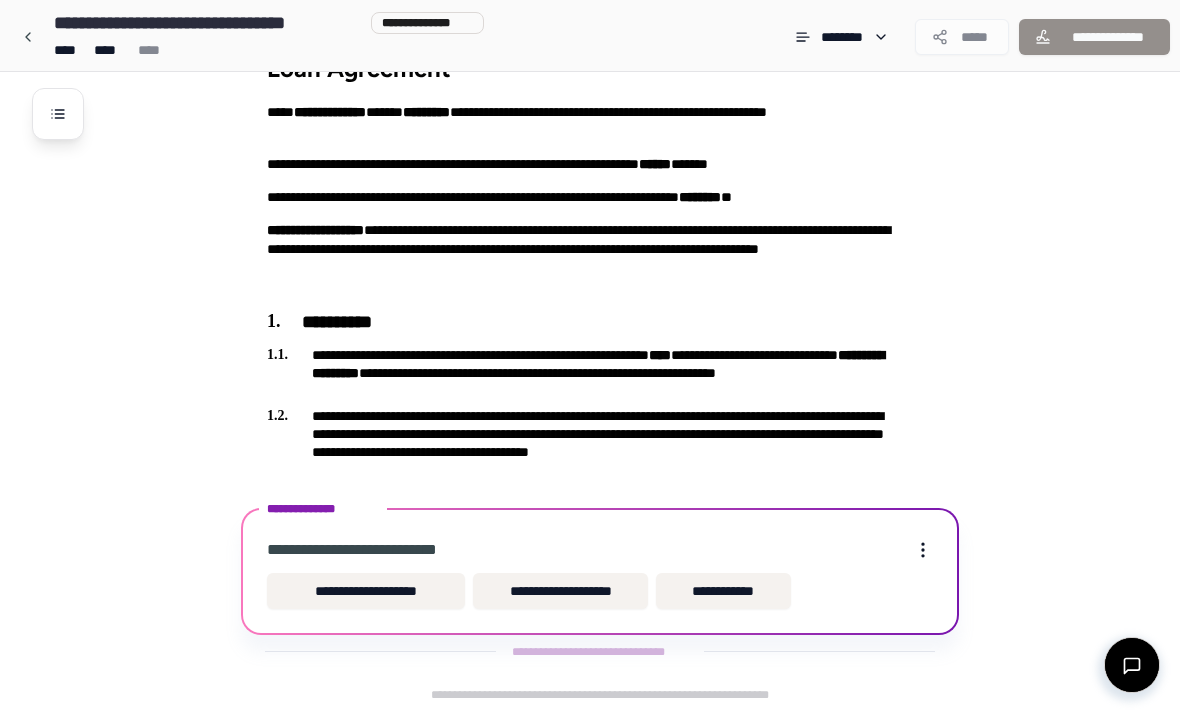 click on "**********" at bounding box center (560, 591) 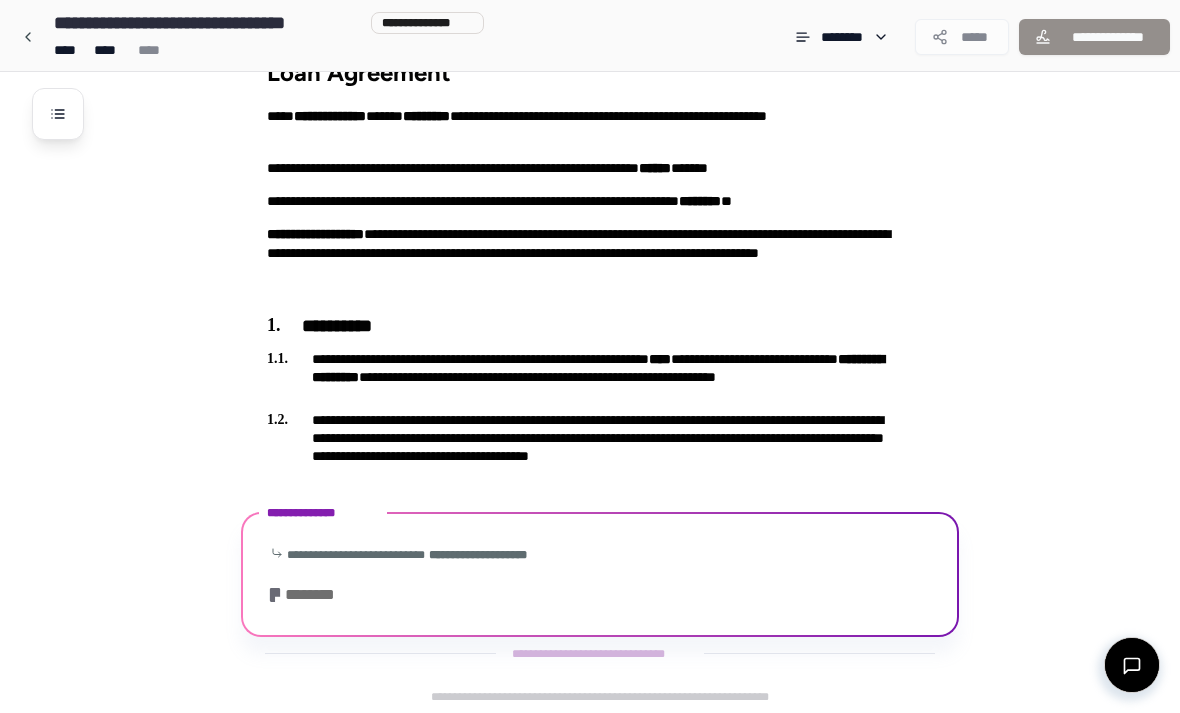scroll, scrollTop: 318, scrollLeft: 0, axis: vertical 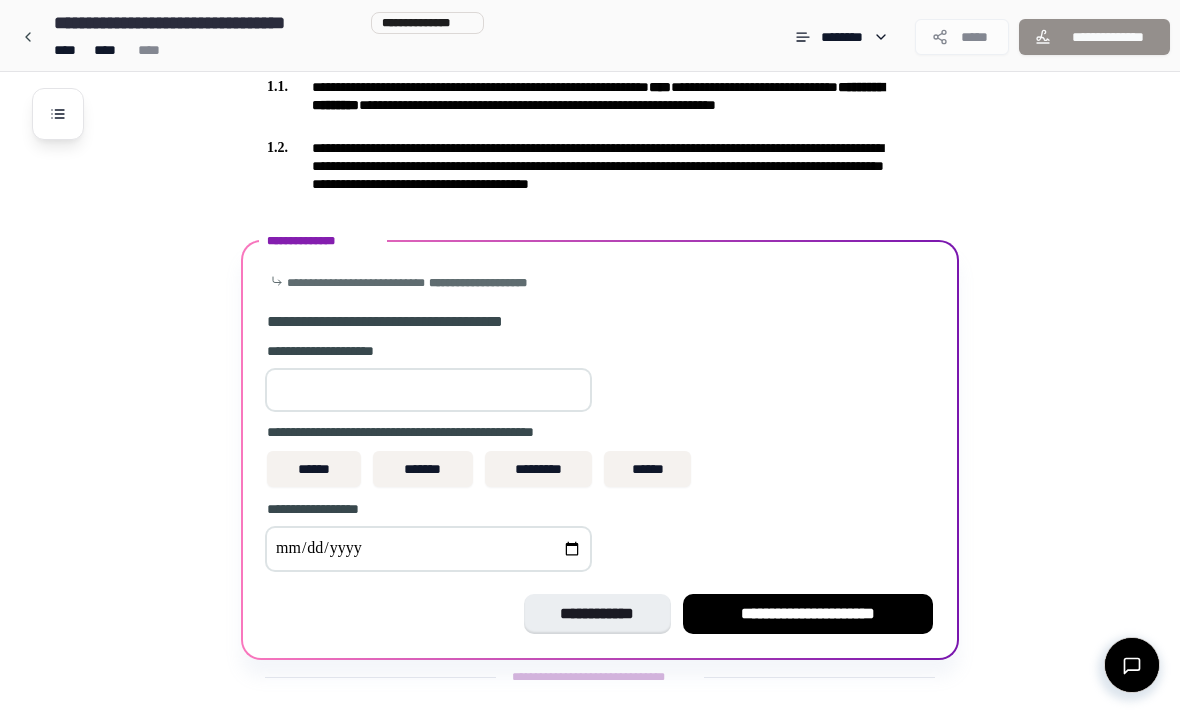 click at bounding box center (428, 390) 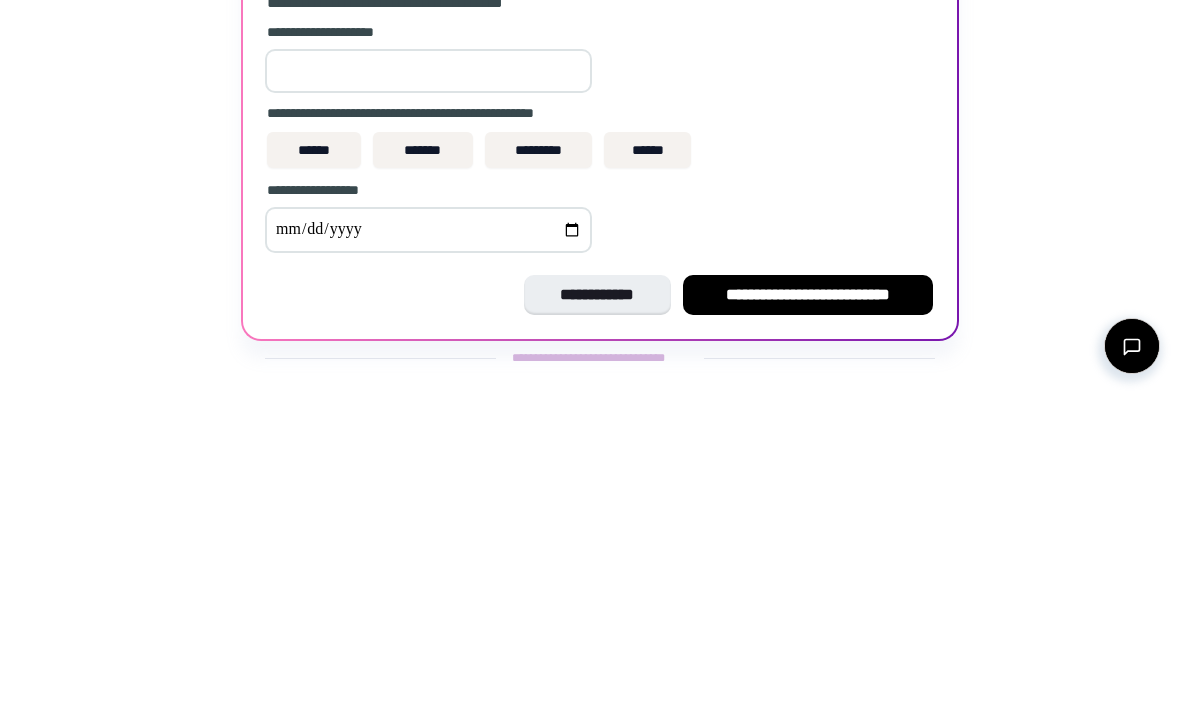 type on "*" 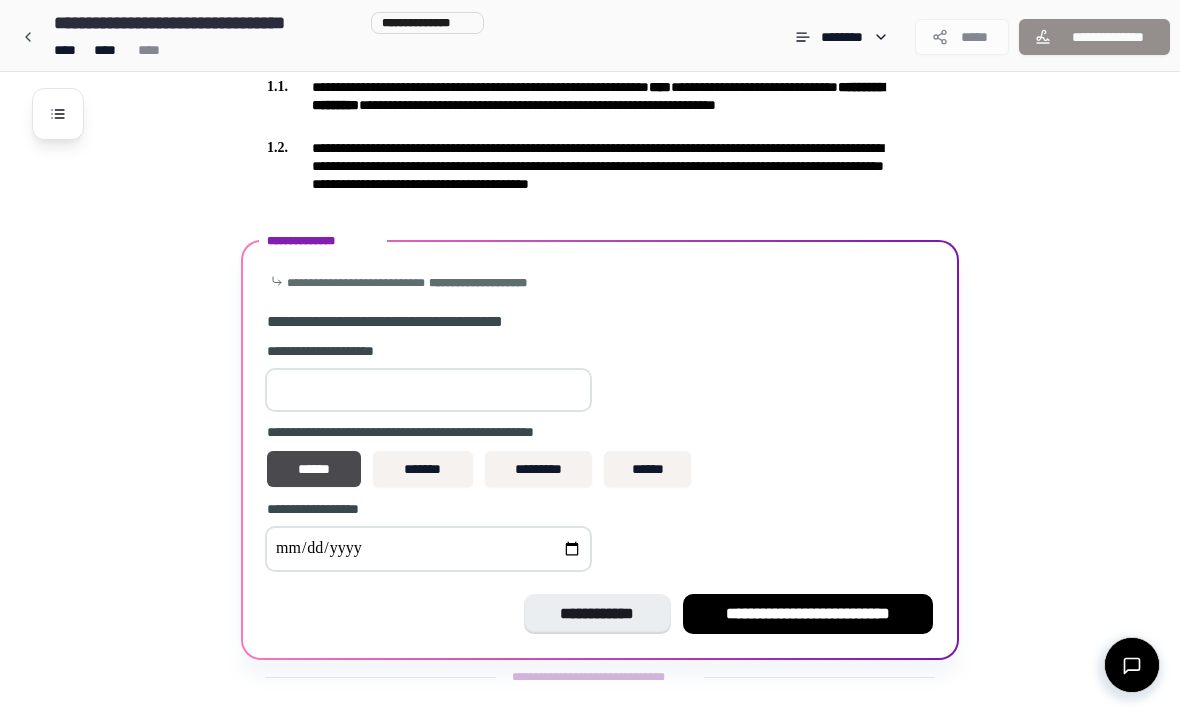 click at bounding box center [428, 549] 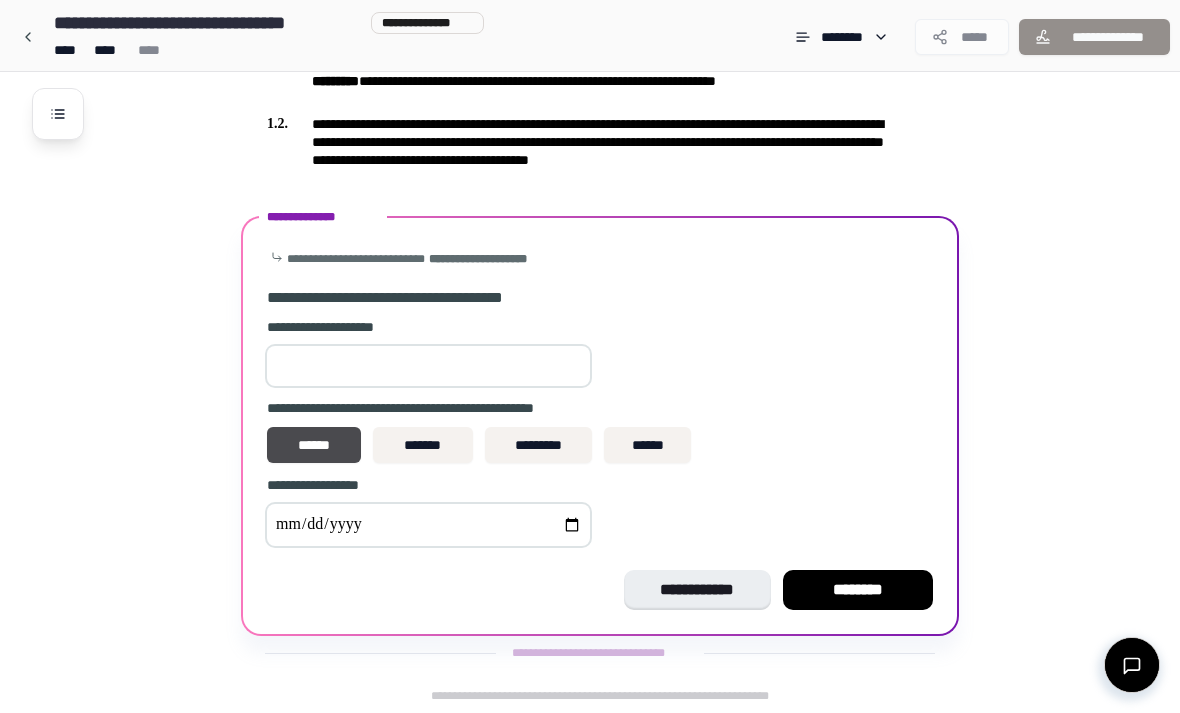 click on "**********" at bounding box center [428, 525] 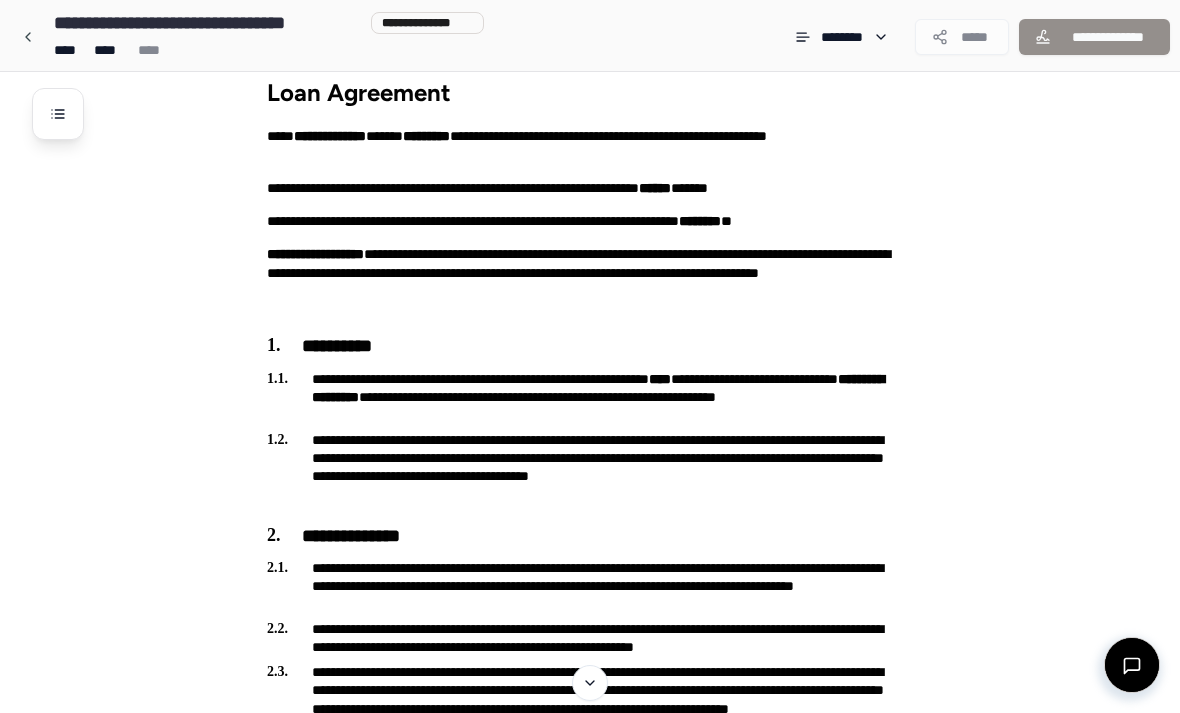 scroll, scrollTop: 0, scrollLeft: 0, axis: both 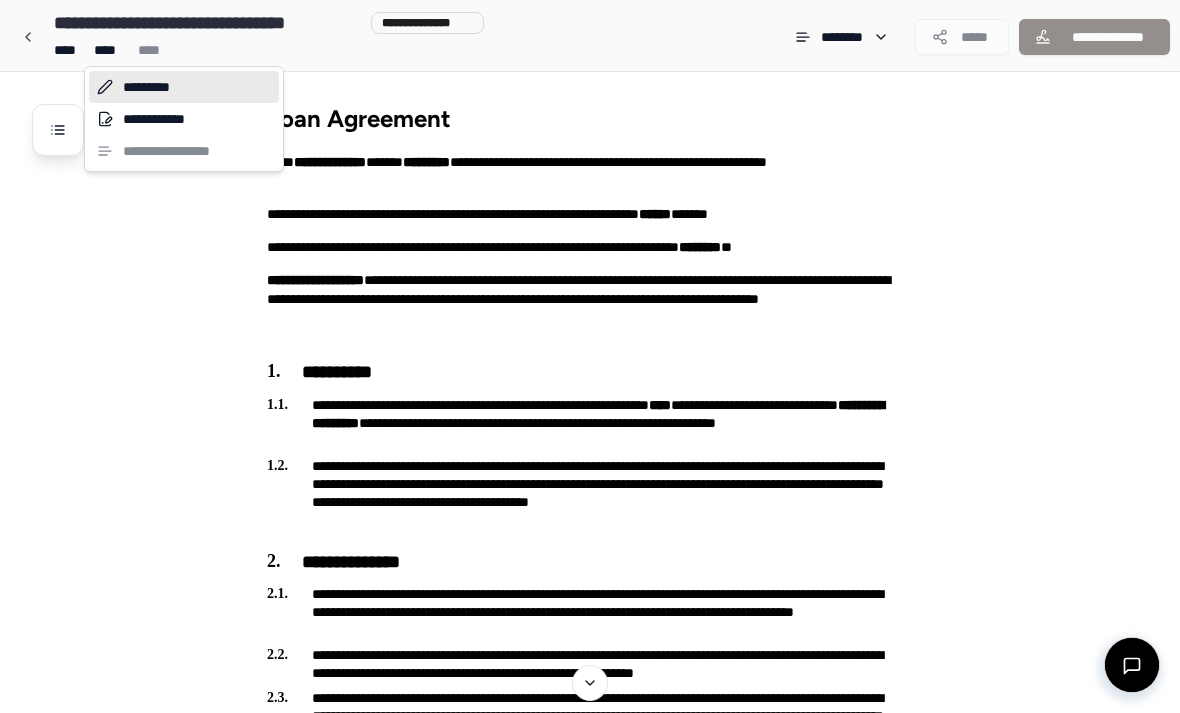 click on "*********" at bounding box center [184, 87] 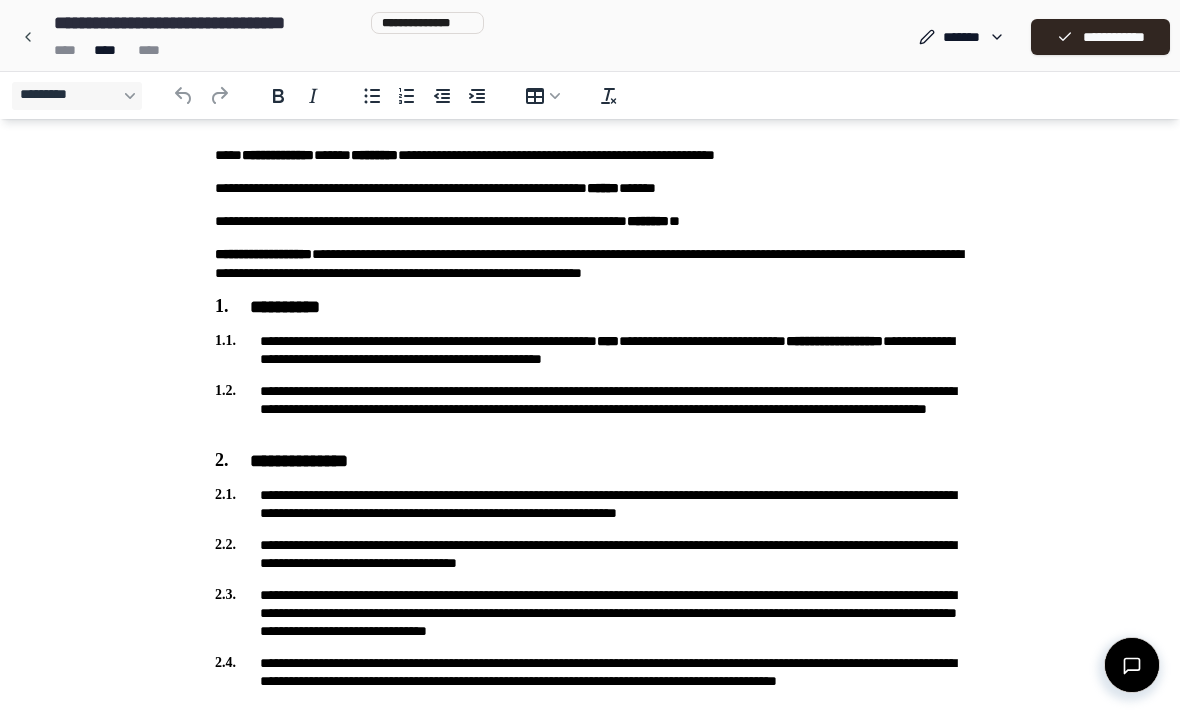 scroll, scrollTop: 64, scrollLeft: 0, axis: vertical 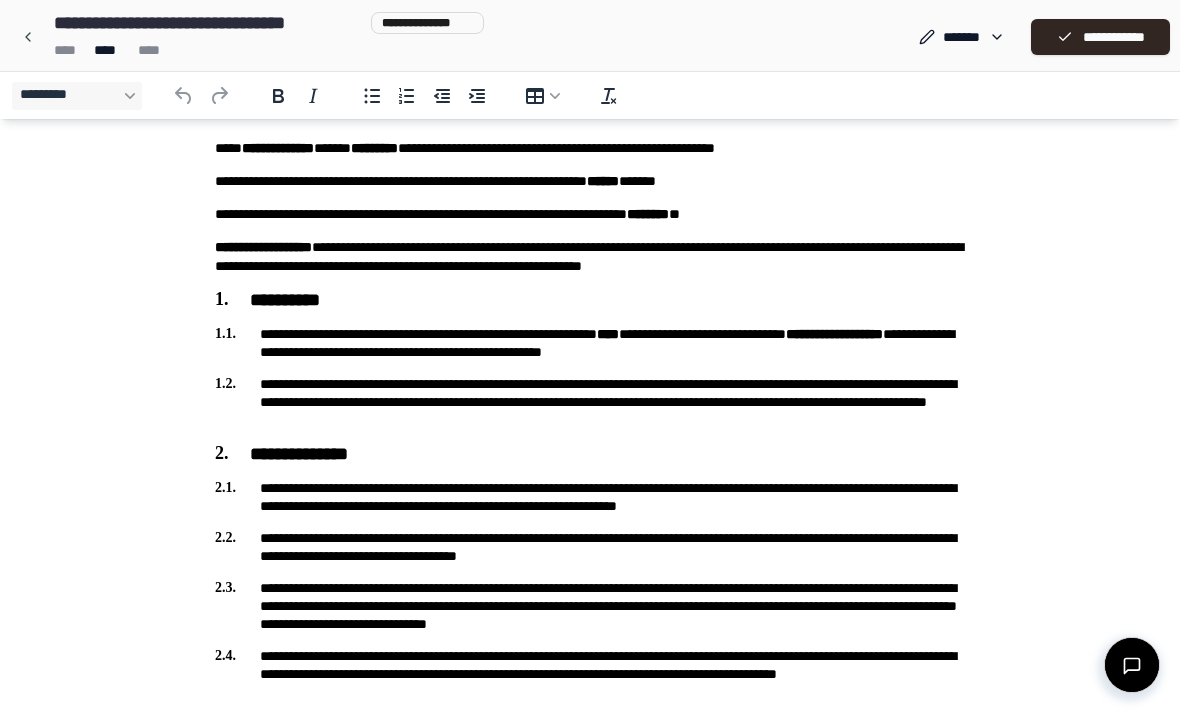 click on "**********" at bounding box center [590, 402] 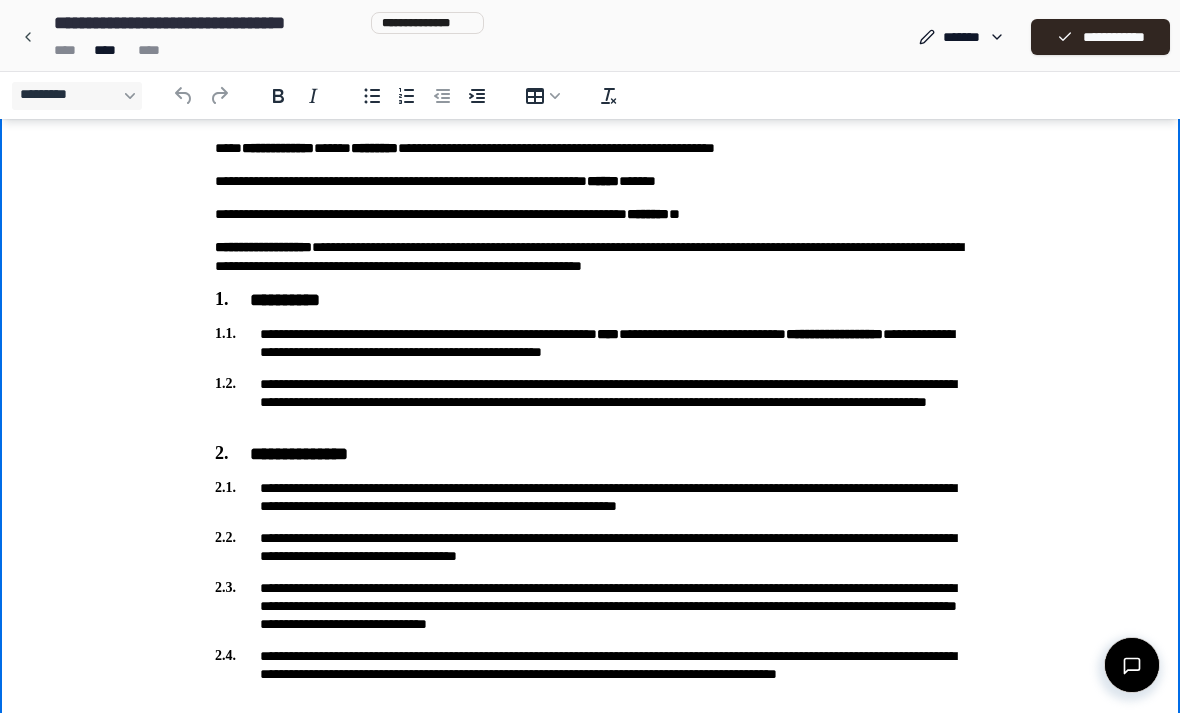 scroll, scrollTop: 63, scrollLeft: 0, axis: vertical 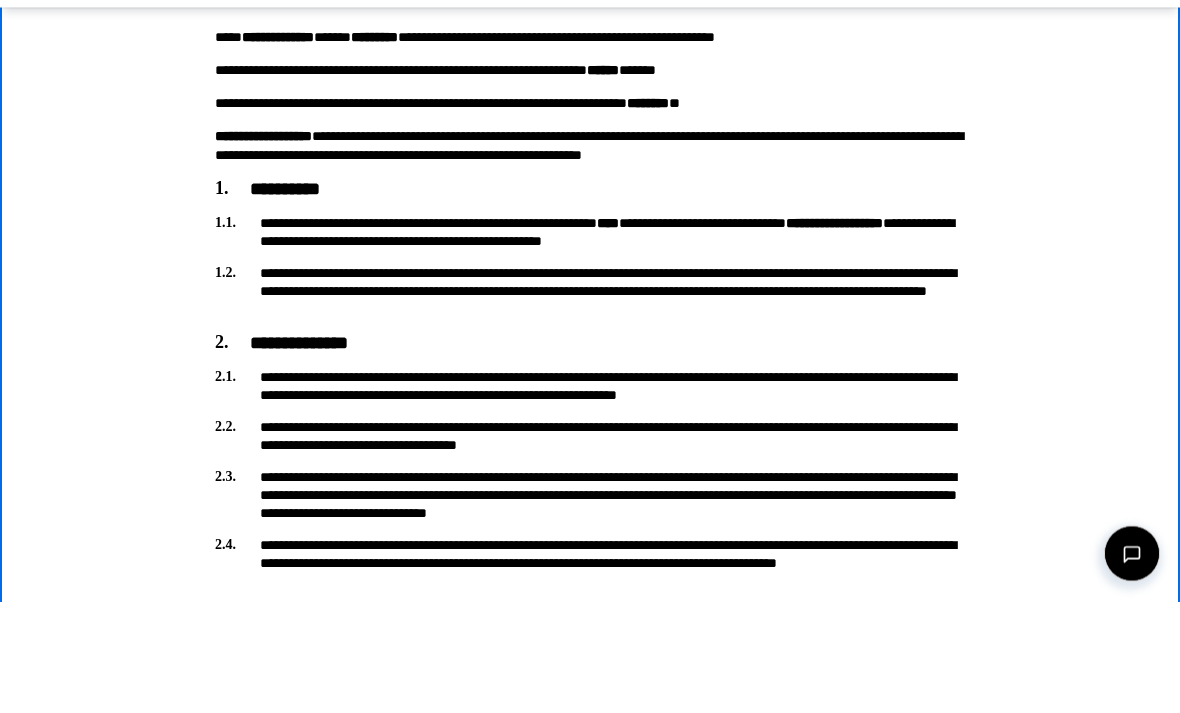 type 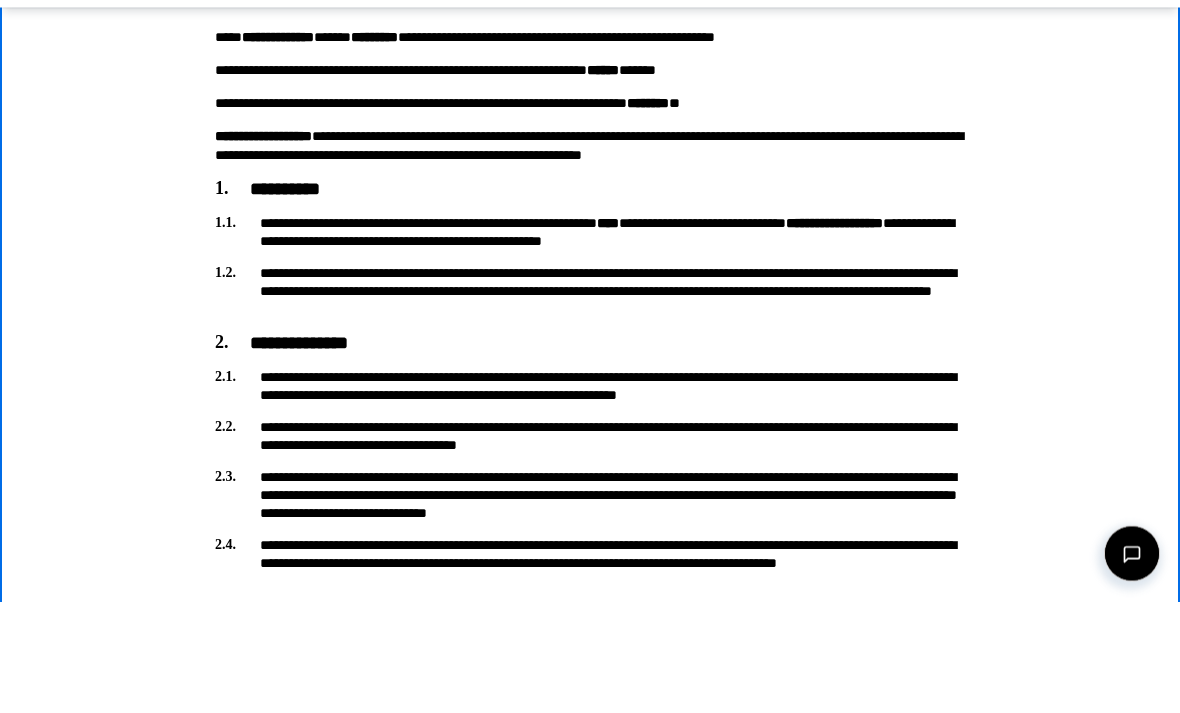 click on "**********" at bounding box center [590, 575] 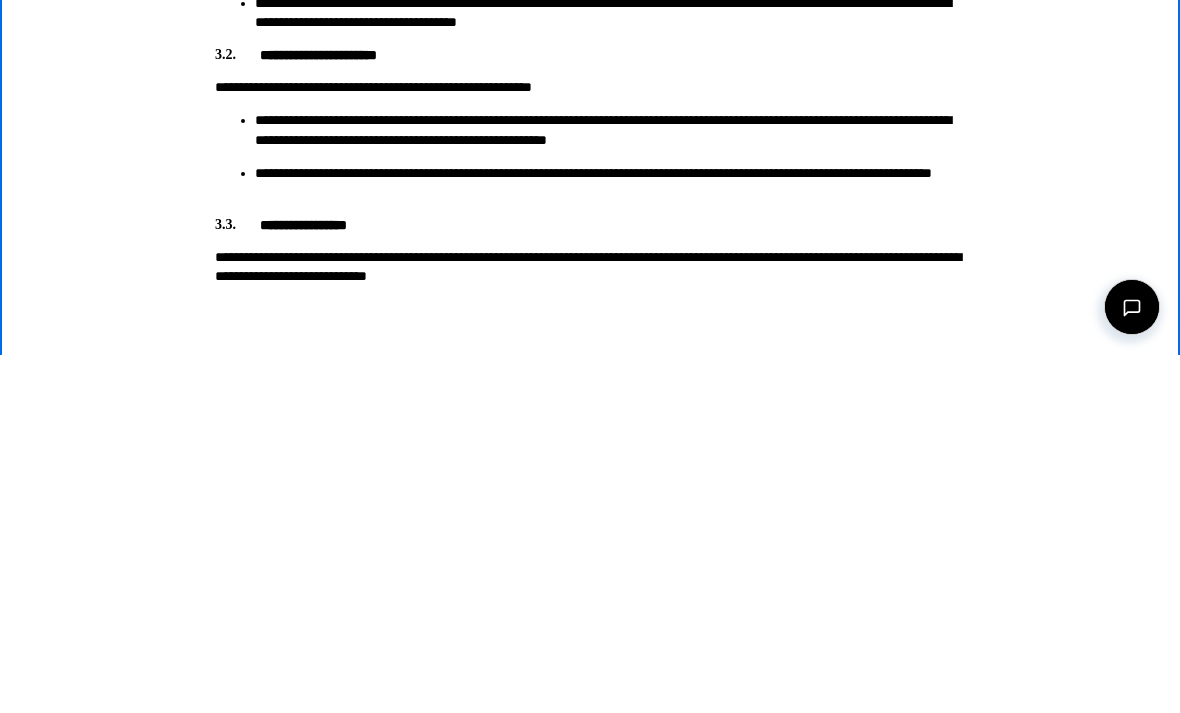 scroll, scrollTop: 738, scrollLeft: 0, axis: vertical 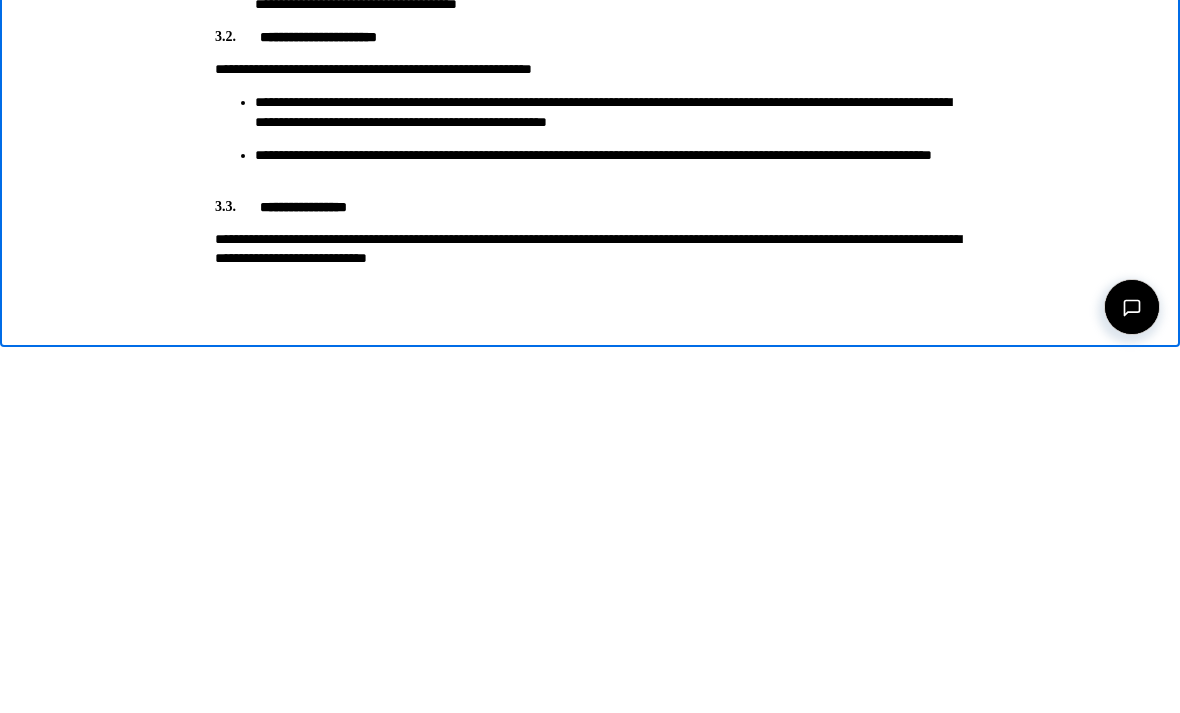 click on "**********" at bounding box center (590, -340) 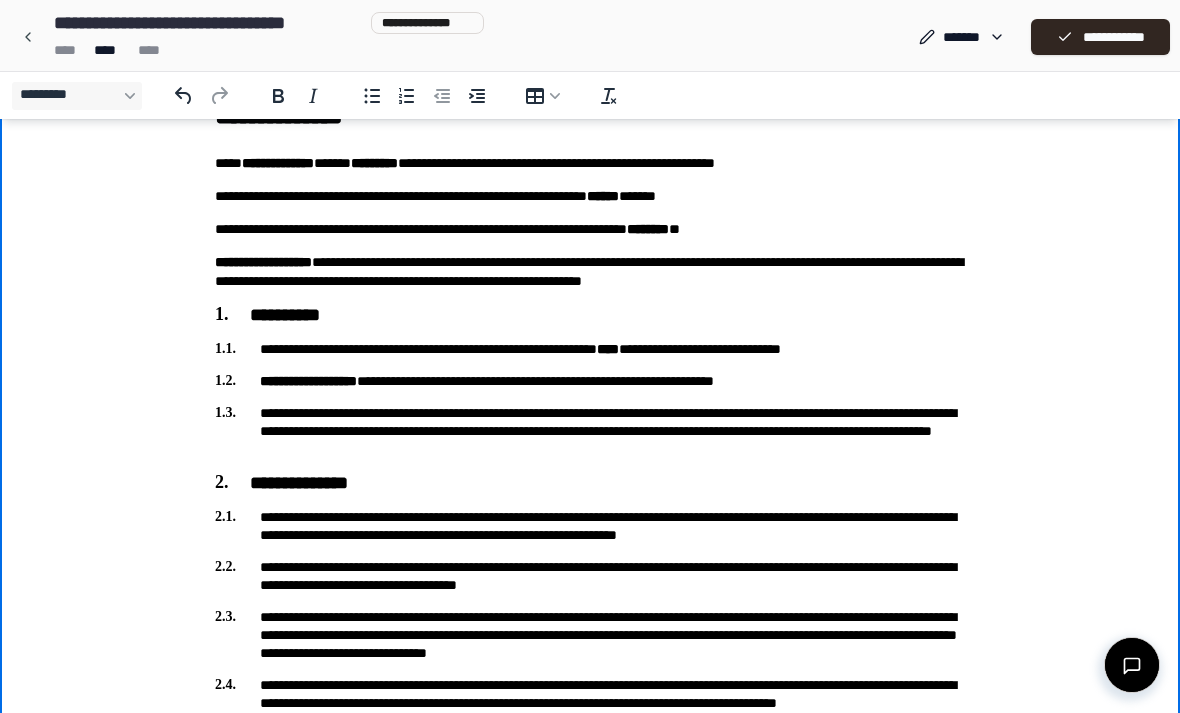 scroll, scrollTop: 0, scrollLeft: 0, axis: both 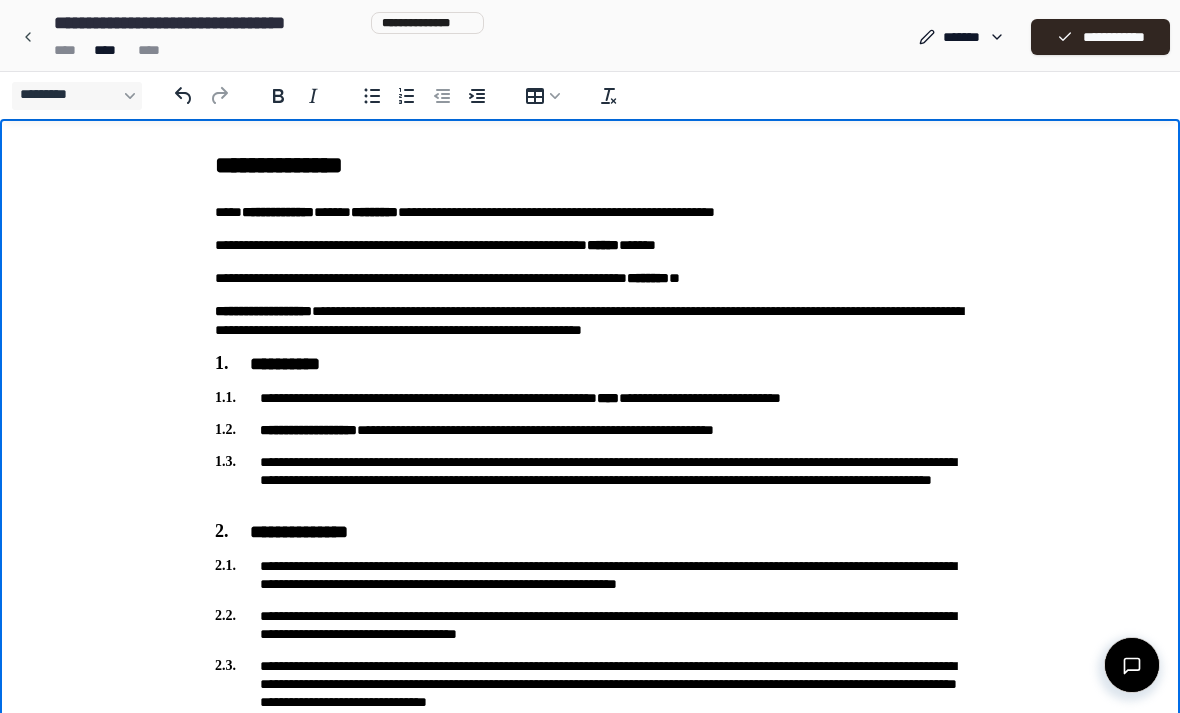 click on "**********" at bounding box center [1100, 37] 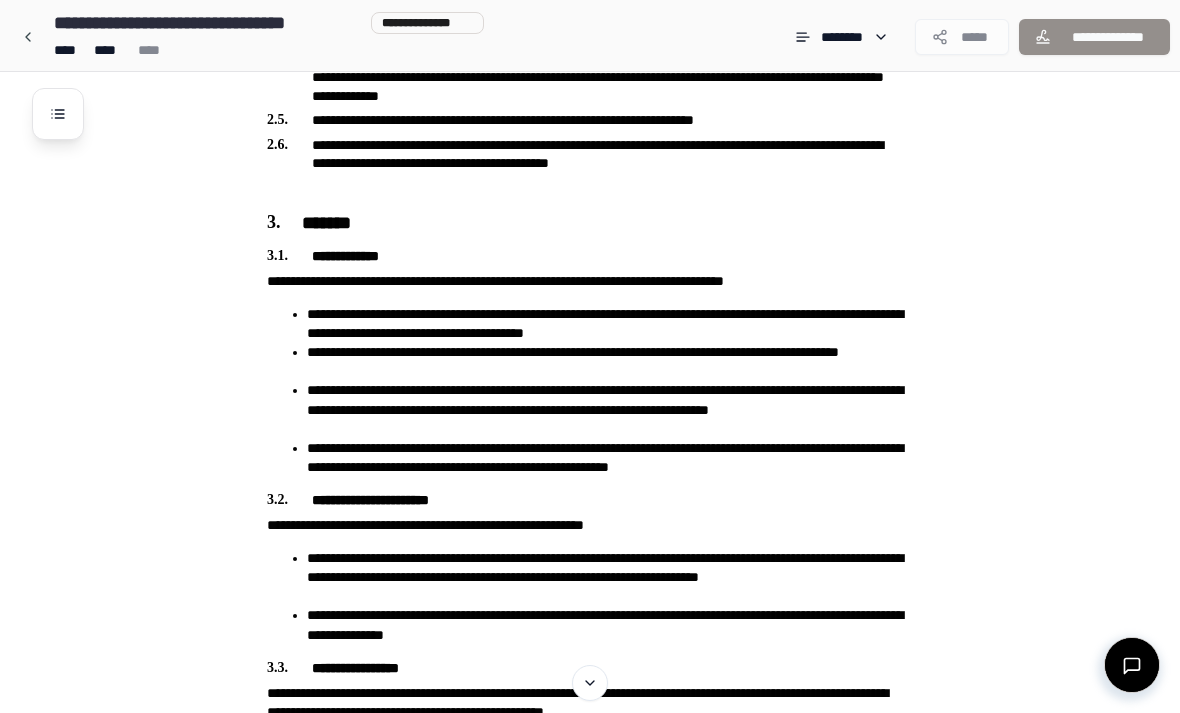 scroll, scrollTop: 966, scrollLeft: 0, axis: vertical 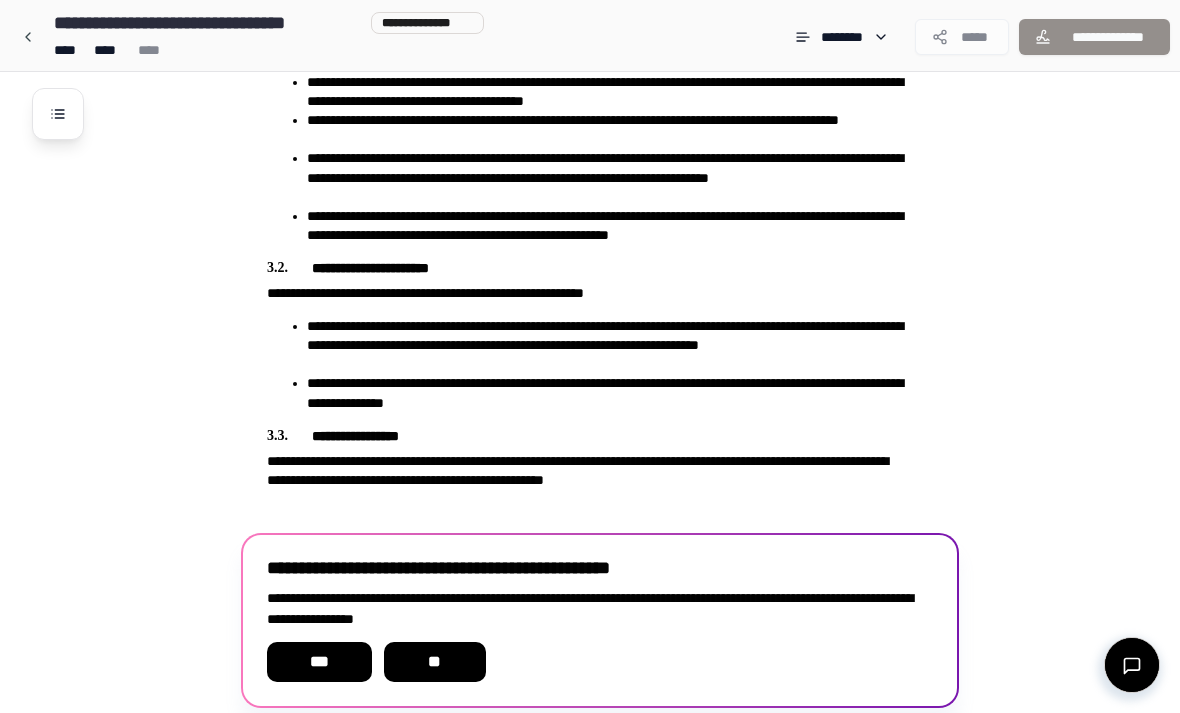 click on "***" at bounding box center (319, 662) 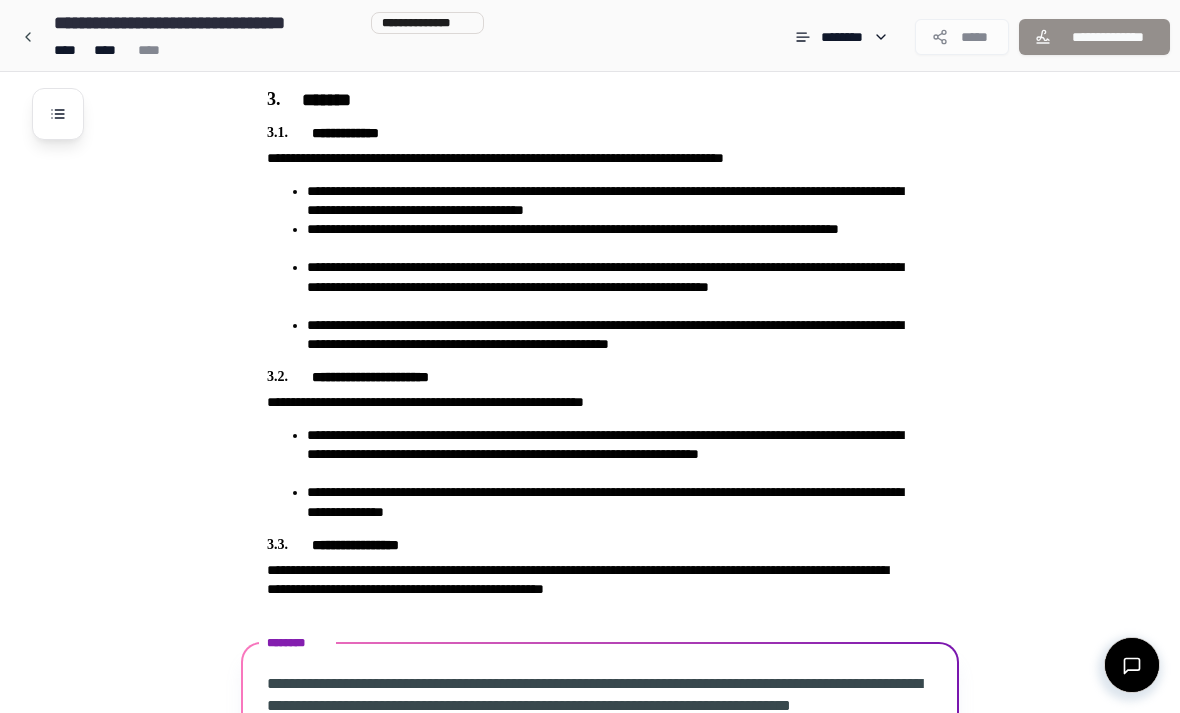 scroll, scrollTop: 1050, scrollLeft: 0, axis: vertical 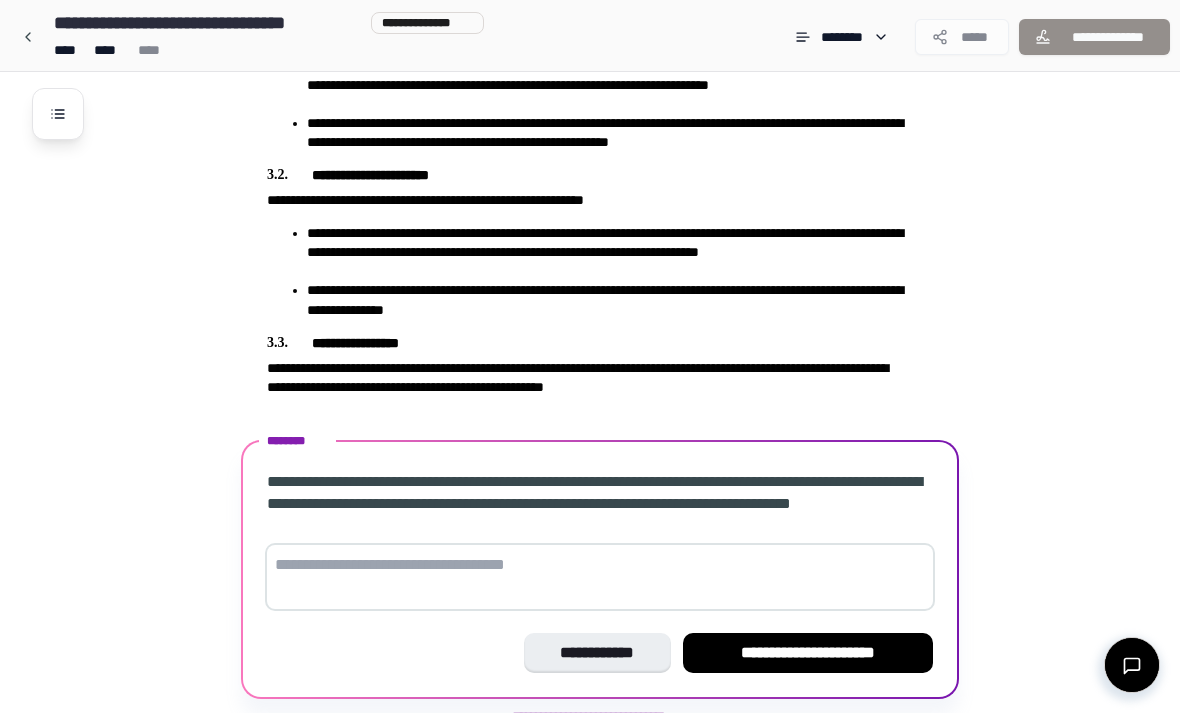 click on "**********" at bounding box center (808, 653) 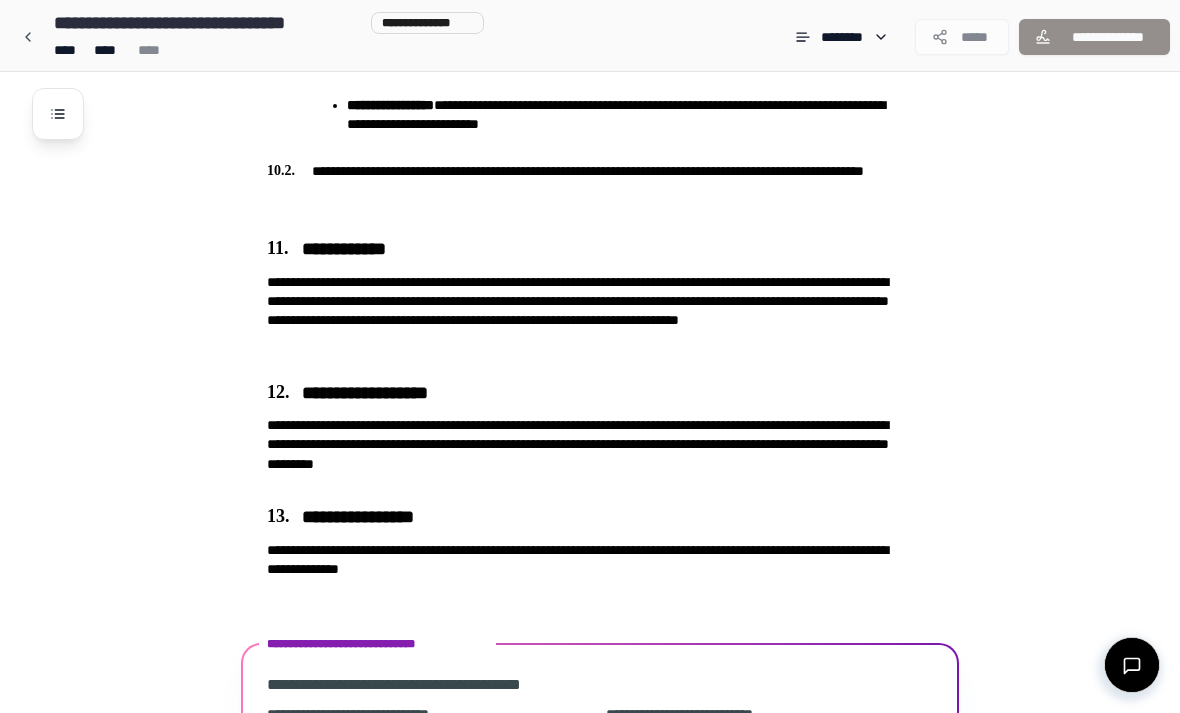 scroll, scrollTop: 2699, scrollLeft: 0, axis: vertical 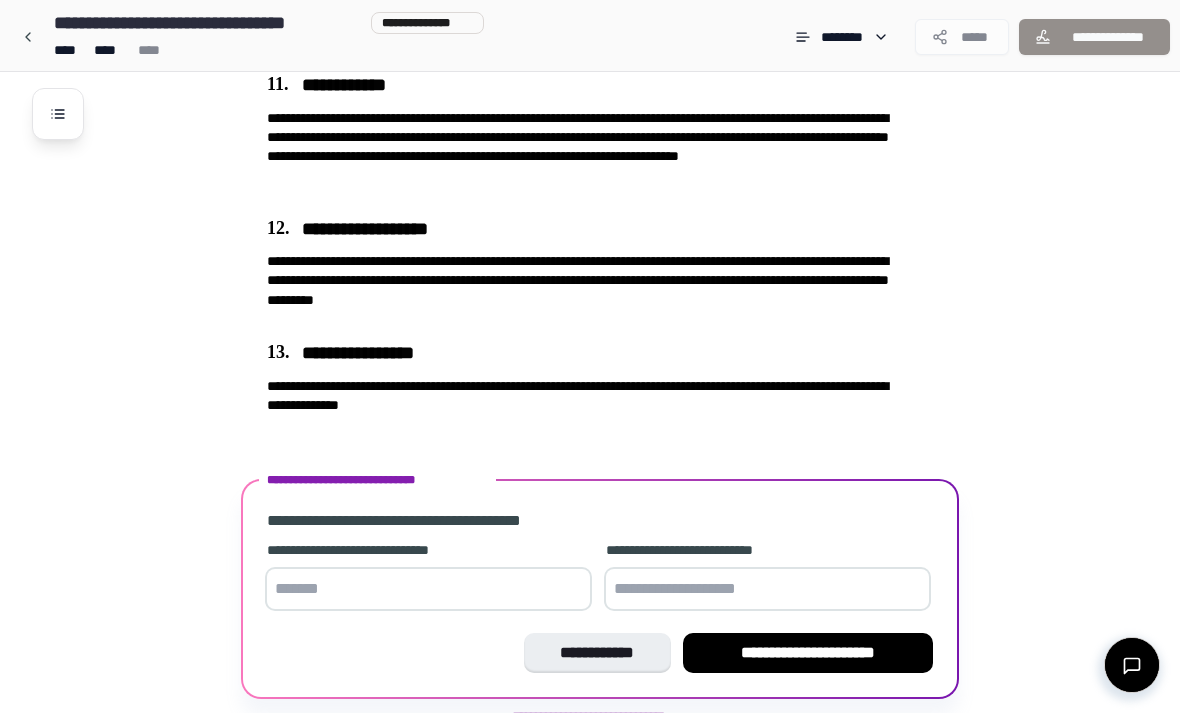 click on "**********" at bounding box center [808, 653] 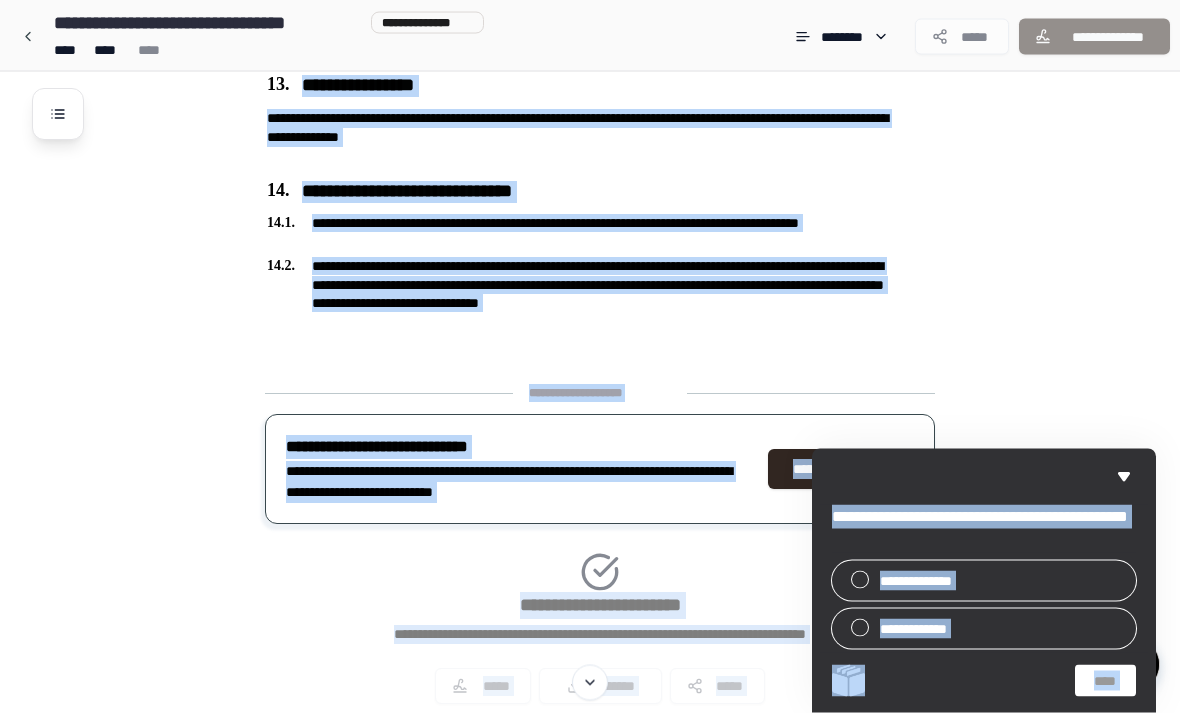 scroll, scrollTop: 2978, scrollLeft: 0, axis: vertical 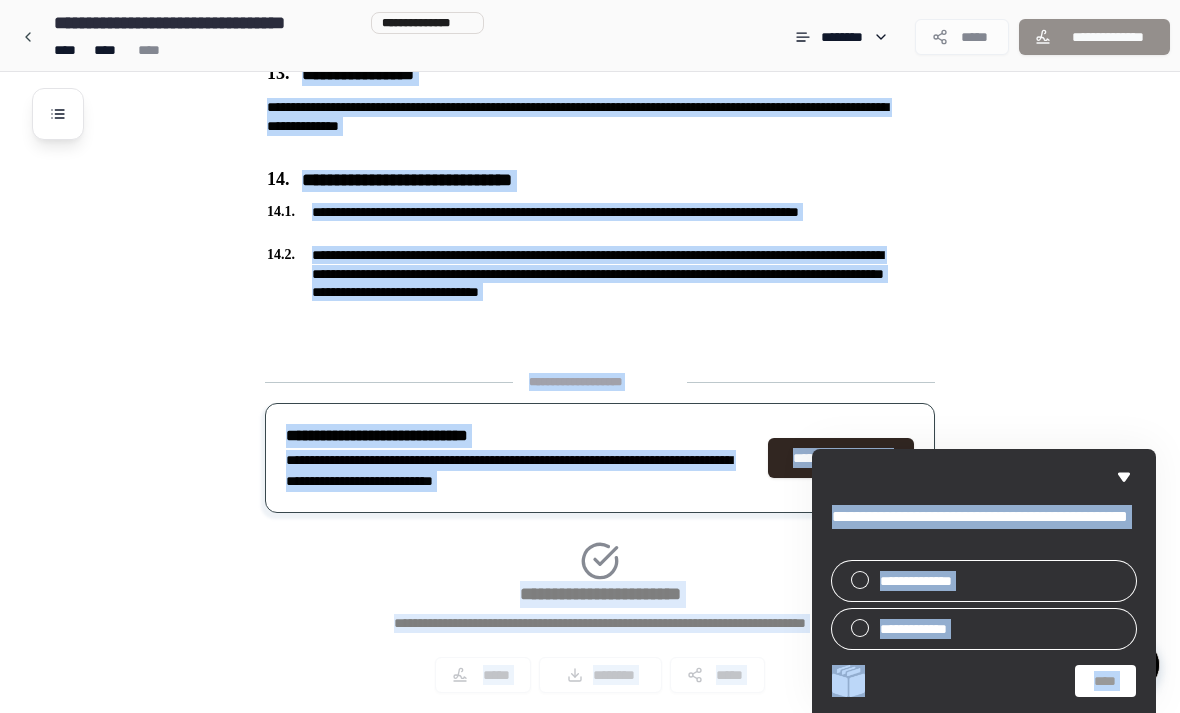 click on "**********" at bounding box center (984, 581) 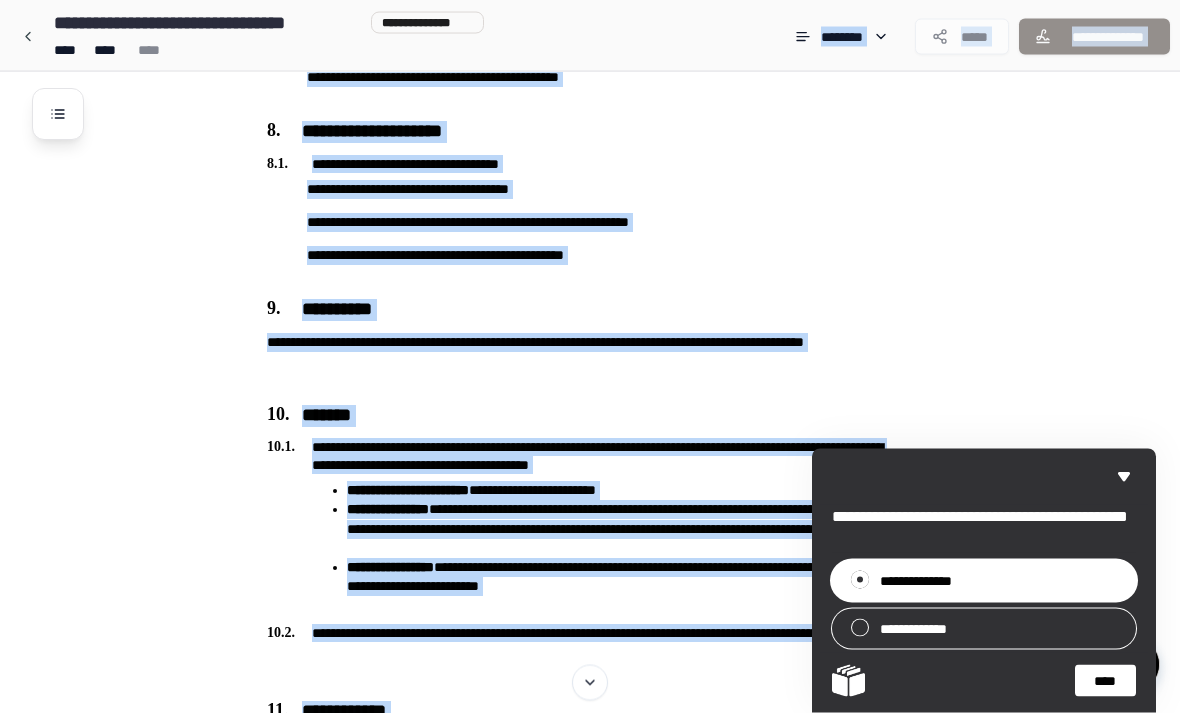 scroll, scrollTop: 2073, scrollLeft: 0, axis: vertical 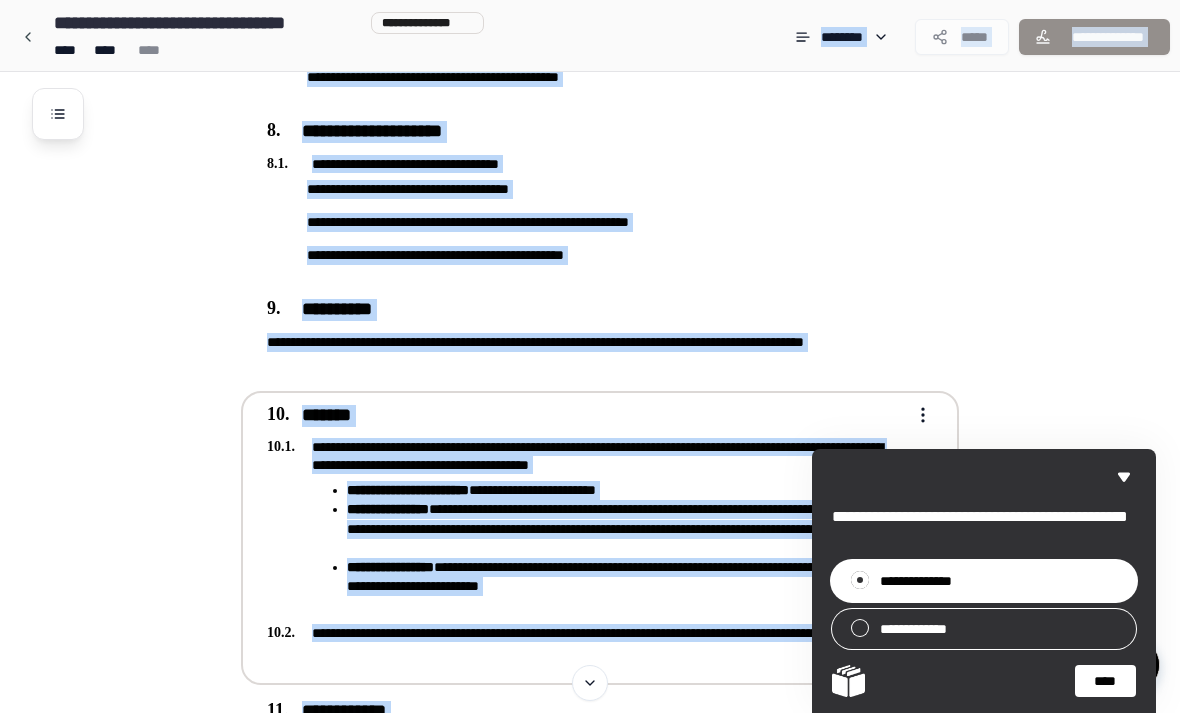 click on "**********" at bounding box center (600, 538) 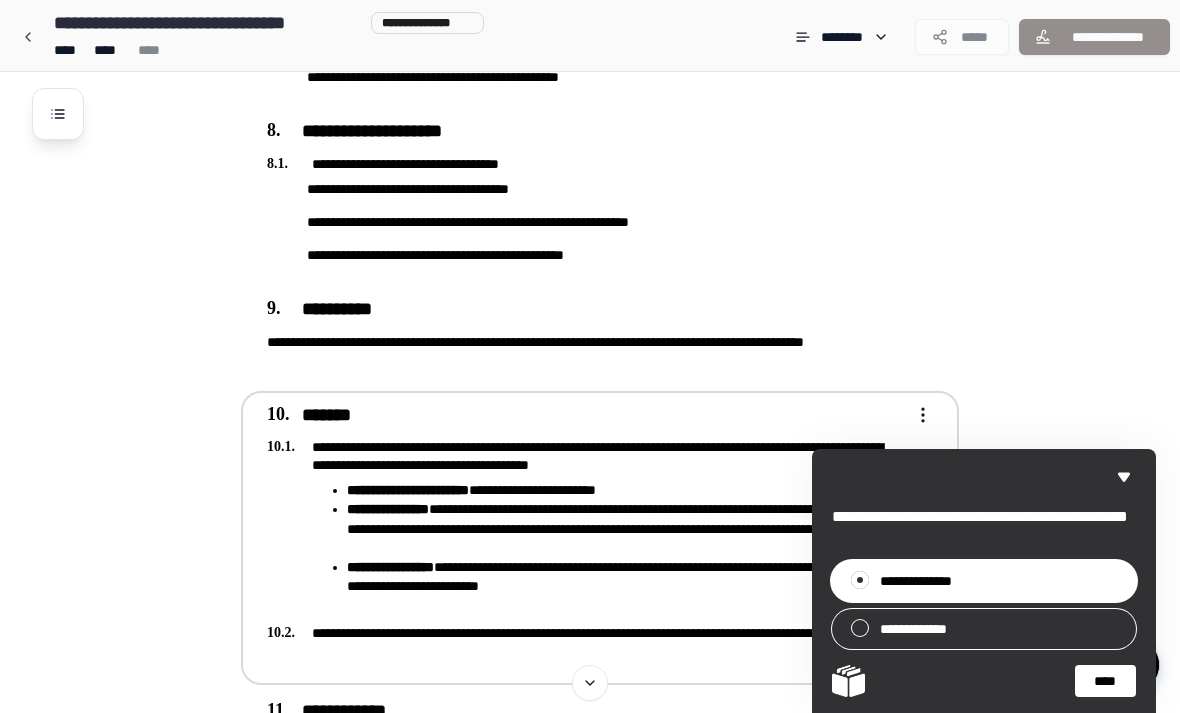 click on "**********" at bounding box center [586, 352] 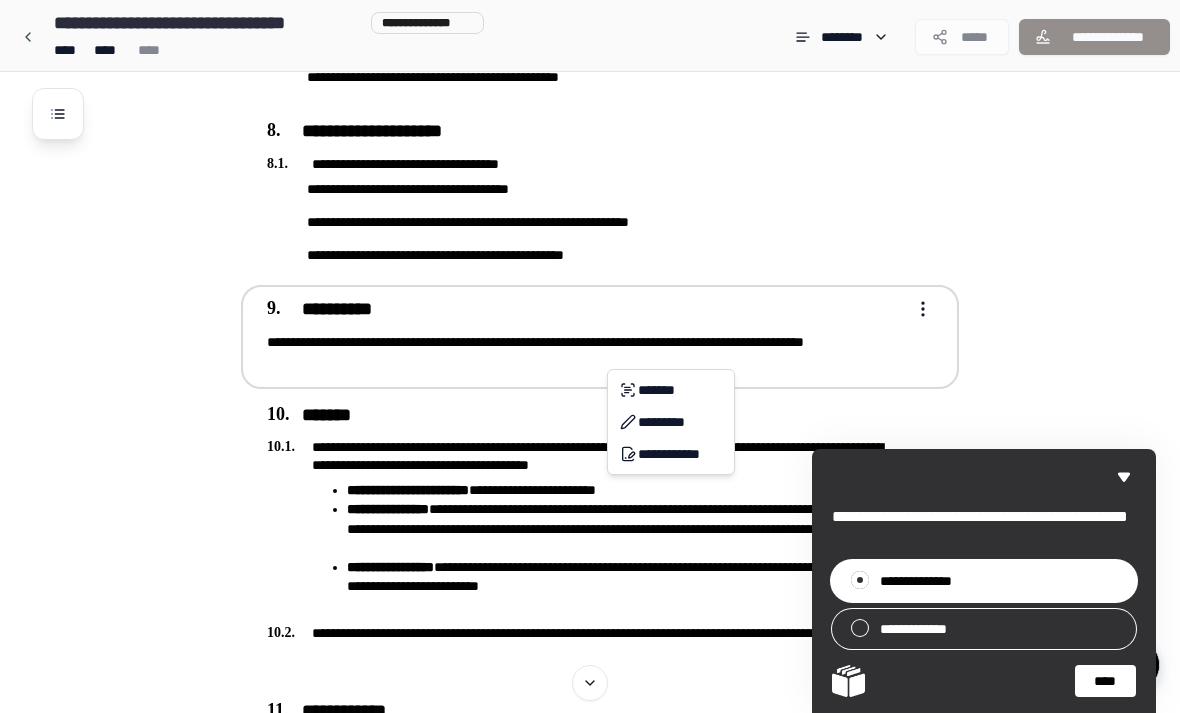 click on "**********" at bounding box center [590, -196] 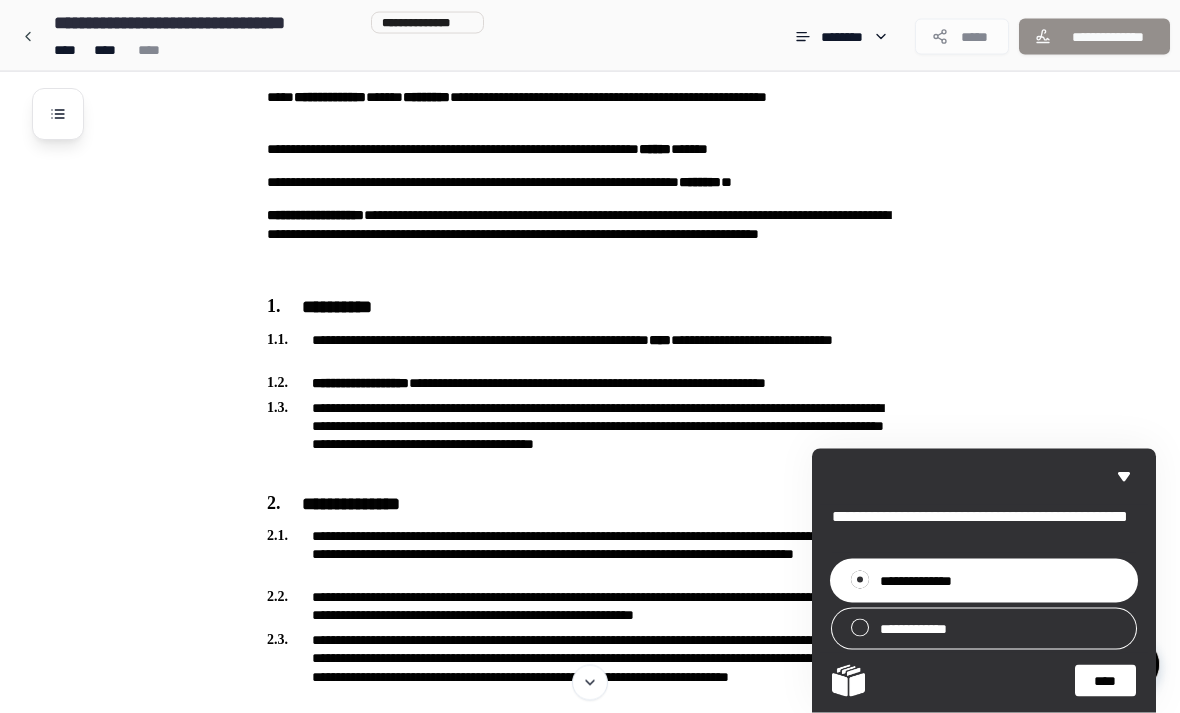 scroll, scrollTop: 0, scrollLeft: 0, axis: both 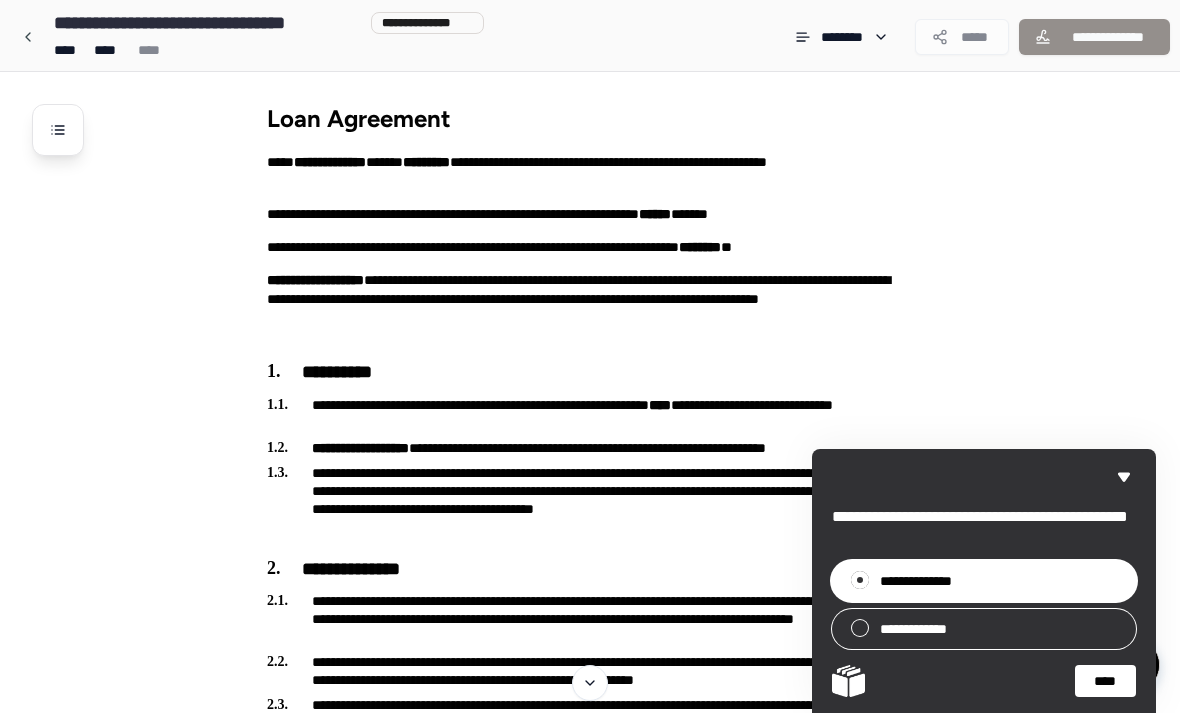 click 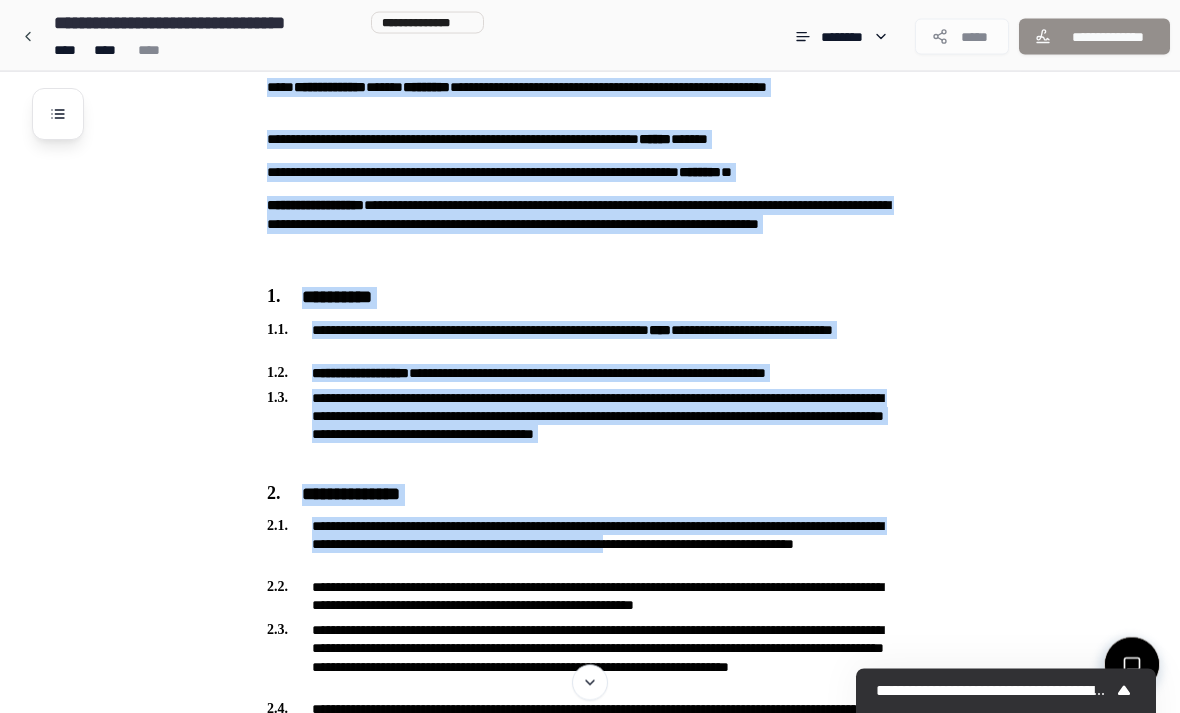 scroll, scrollTop: 76, scrollLeft: 0, axis: vertical 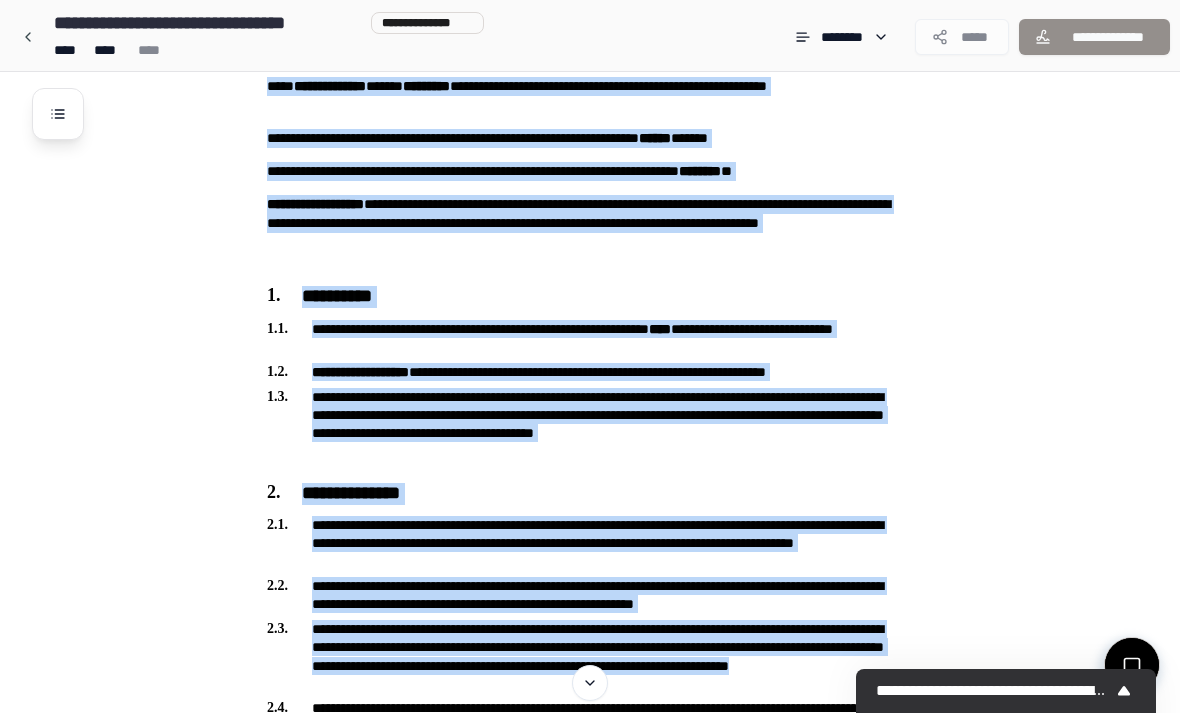 click on "**********" at bounding box center (616, 1837) 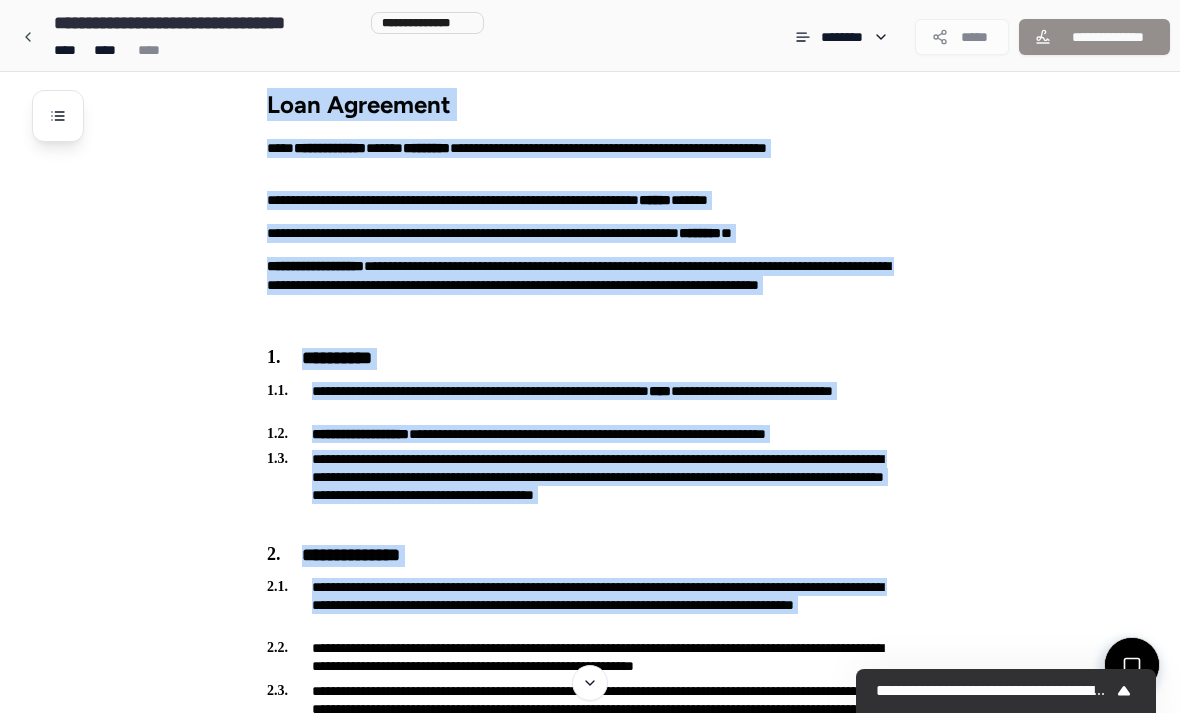 scroll, scrollTop: 17, scrollLeft: 0, axis: vertical 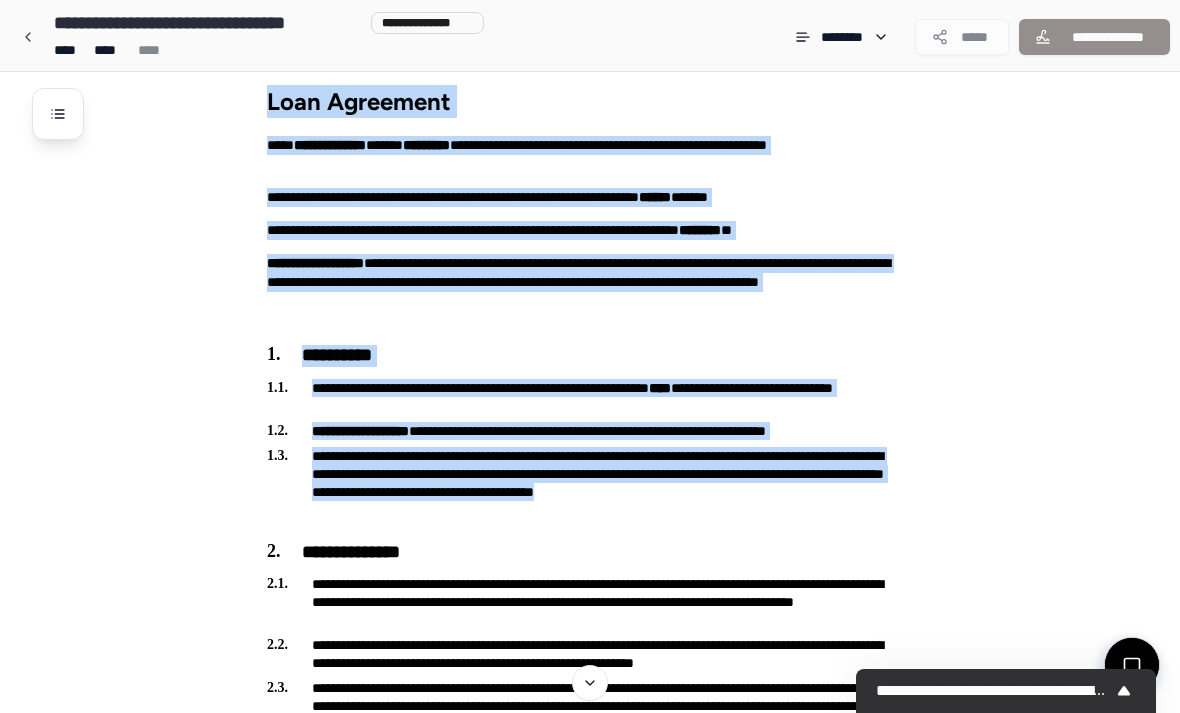 click on "**********" at bounding box center [586, 715] 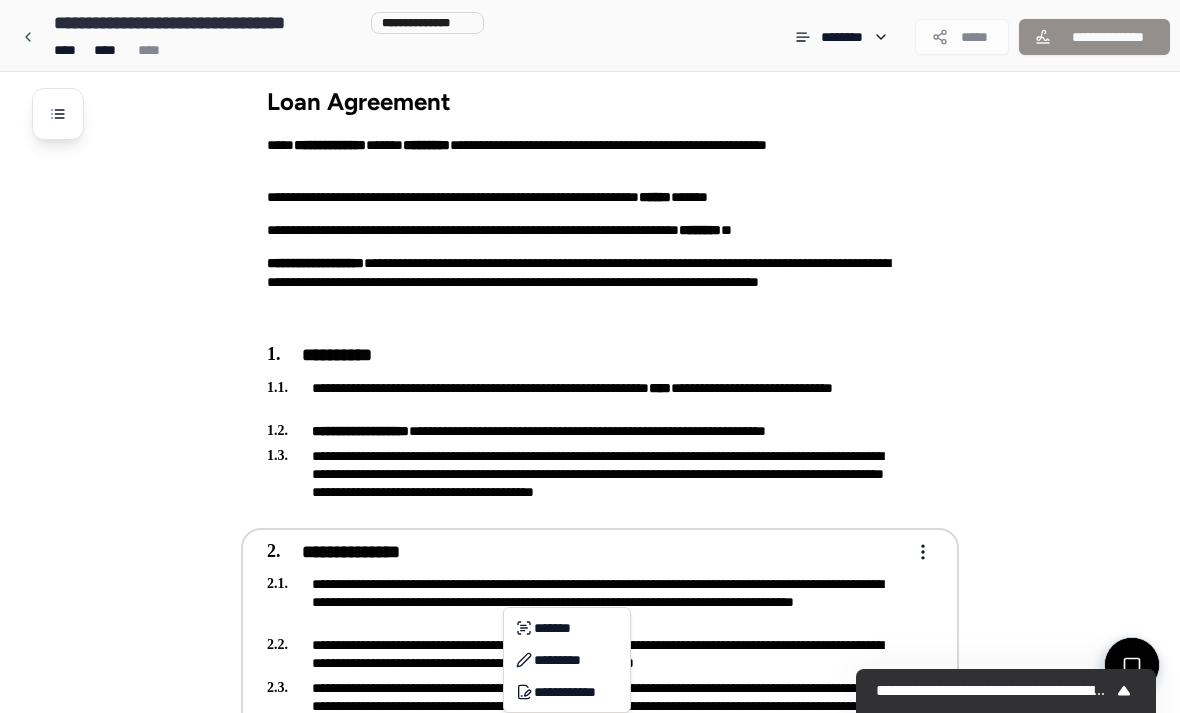 click on "**********" at bounding box center [590, 1860] 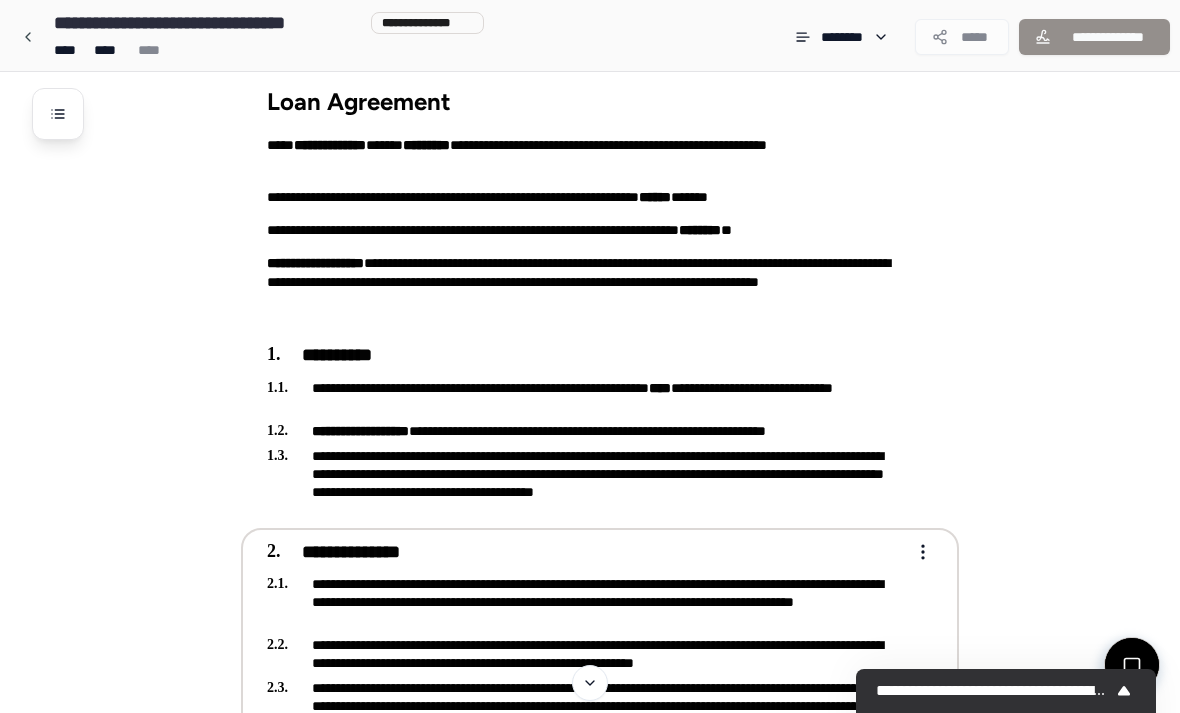 click on "**********" at bounding box center (616, 1896) 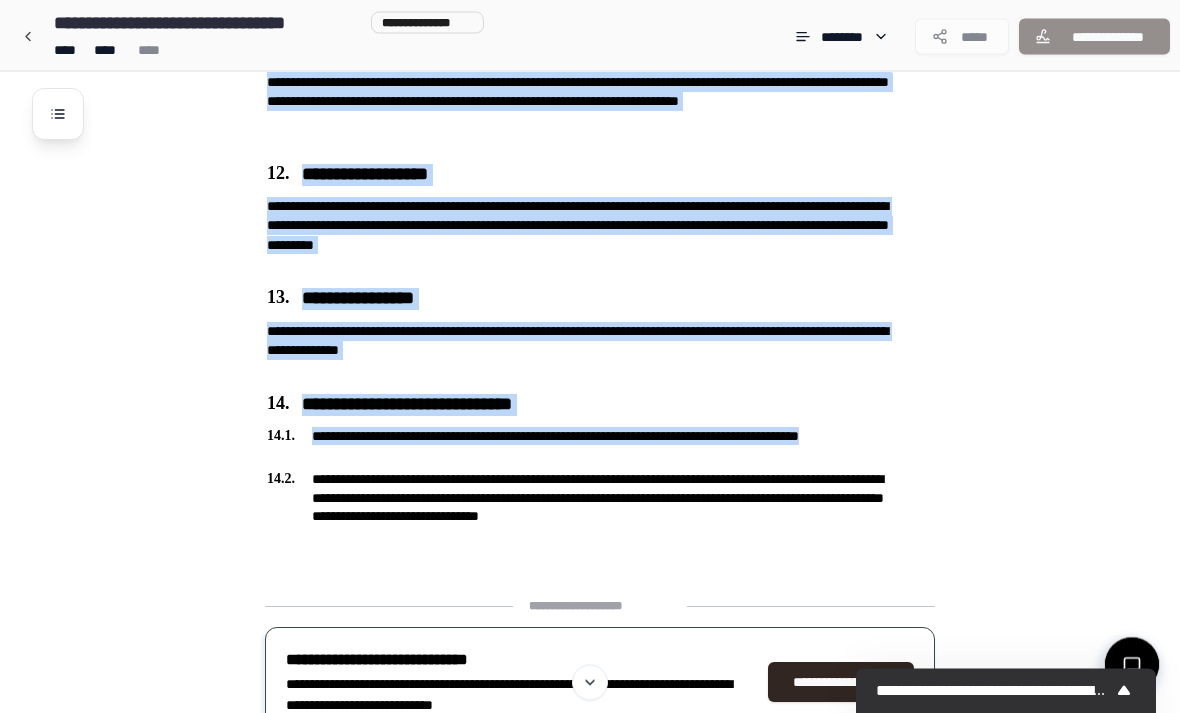scroll, scrollTop: 2756, scrollLeft: 0, axis: vertical 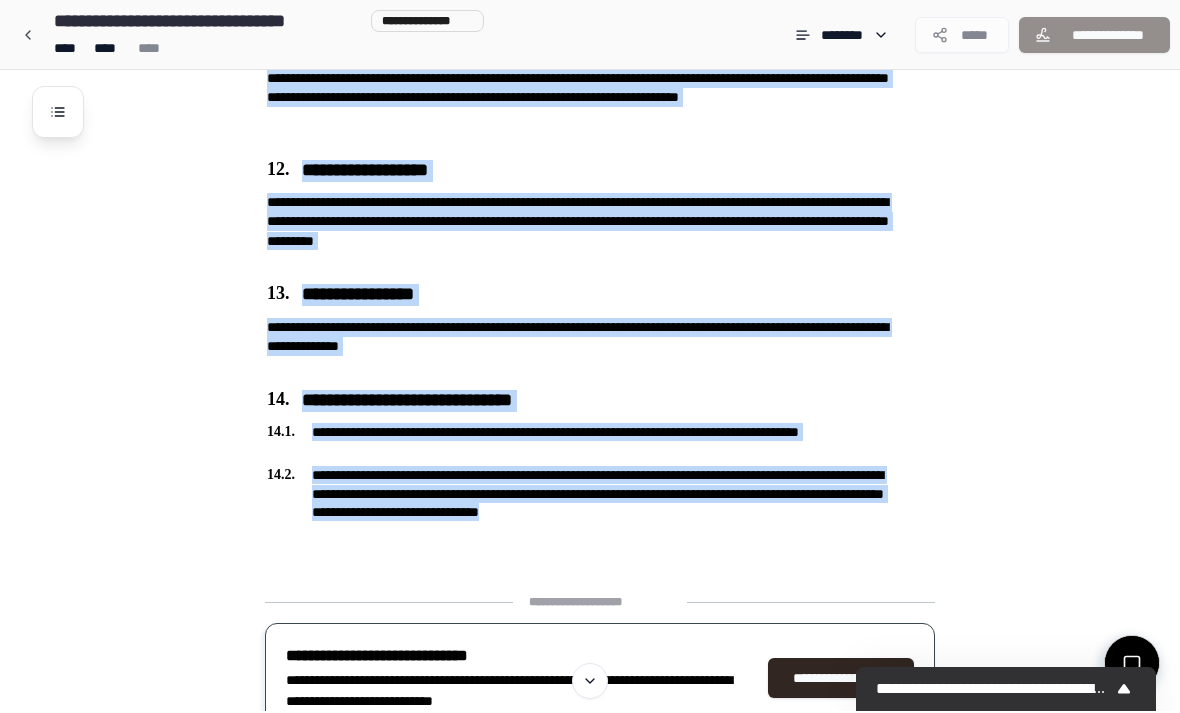 copy on "**********" 